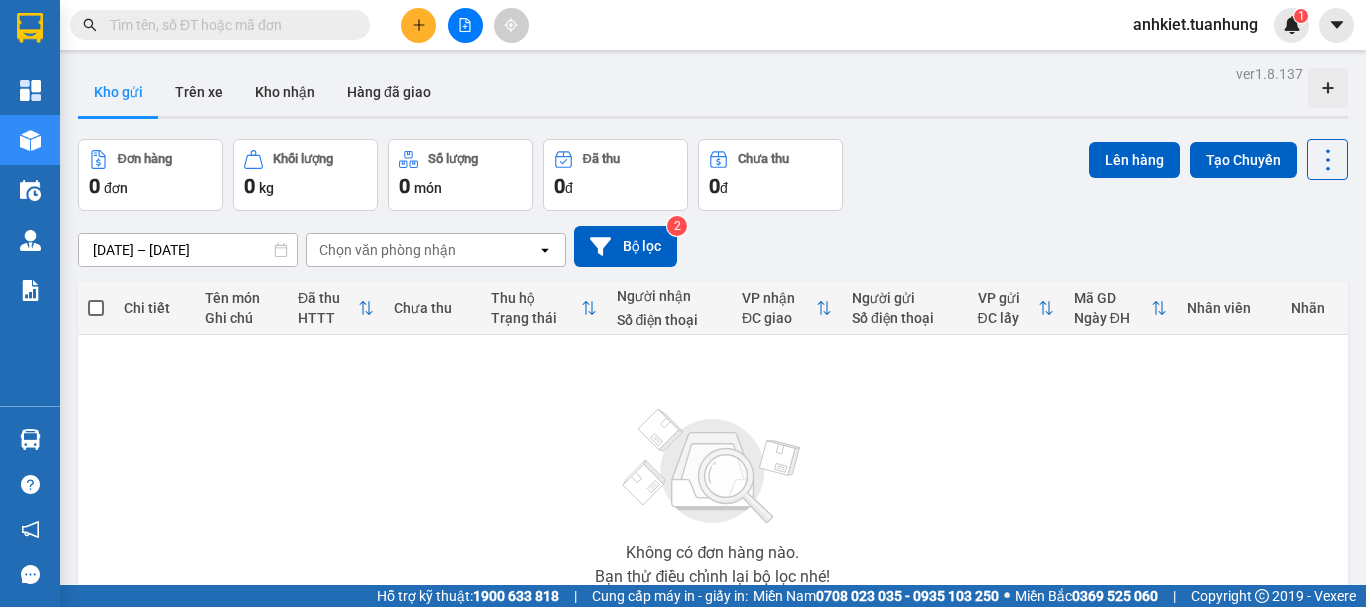 scroll, scrollTop: 0, scrollLeft: 0, axis: both 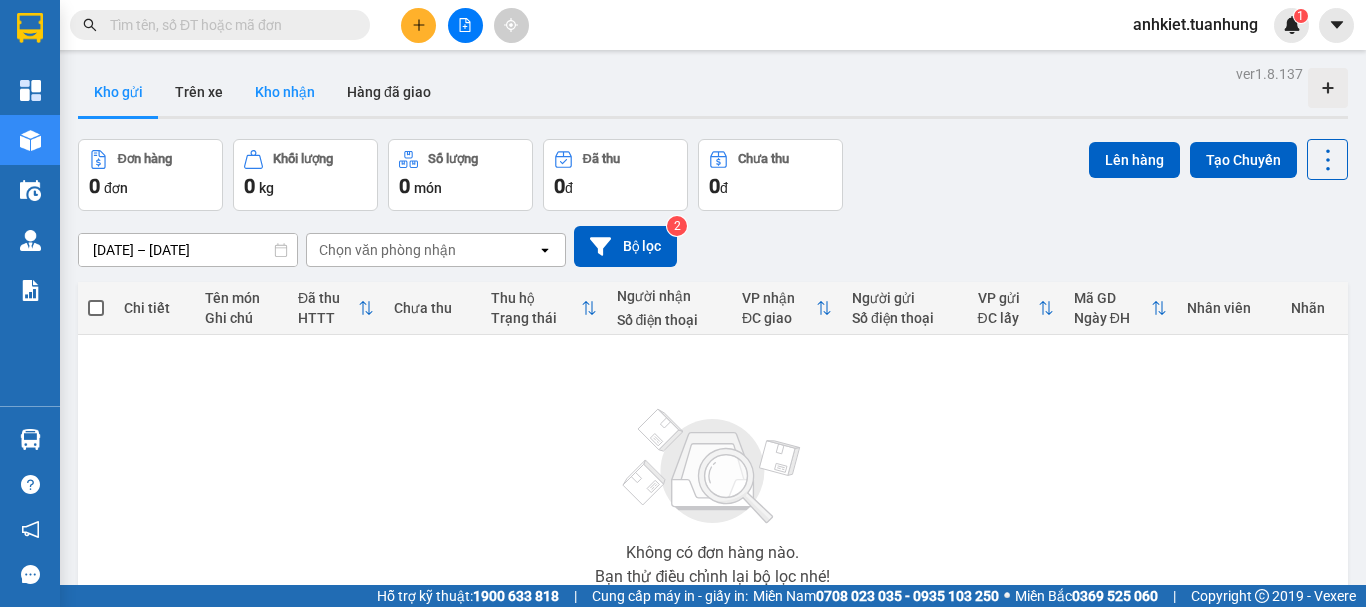 click on "Kho nhận" at bounding box center [285, 92] 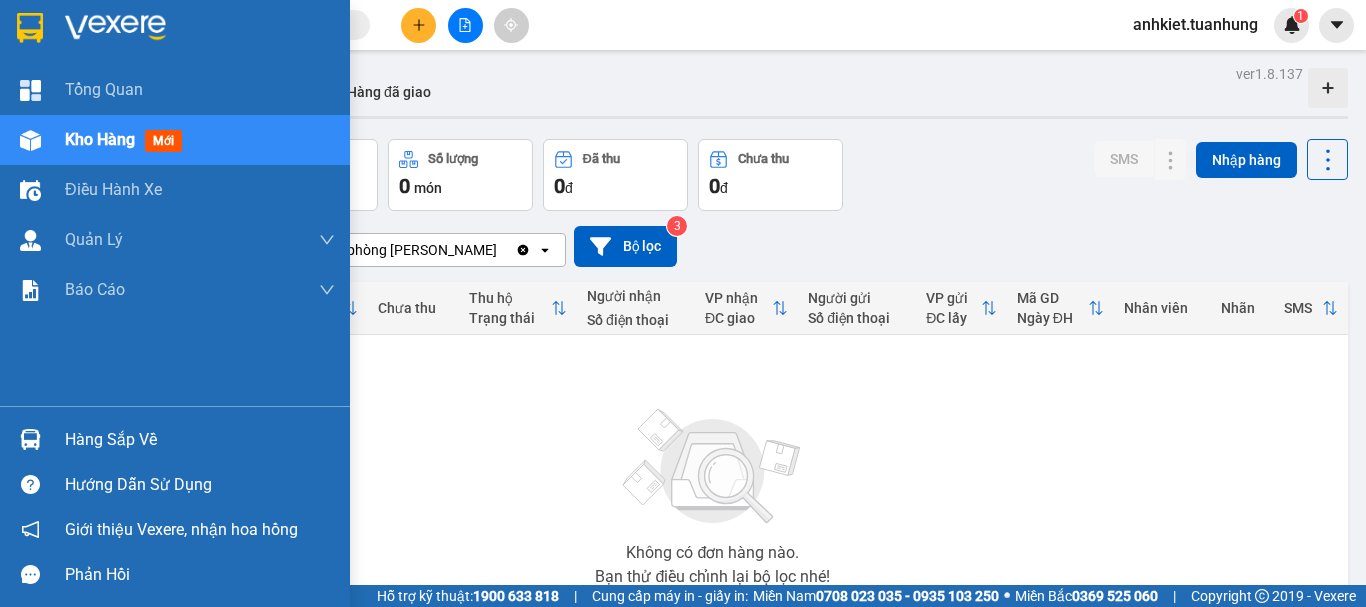 click on "Hàng sắp về" at bounding box center [200, 440] 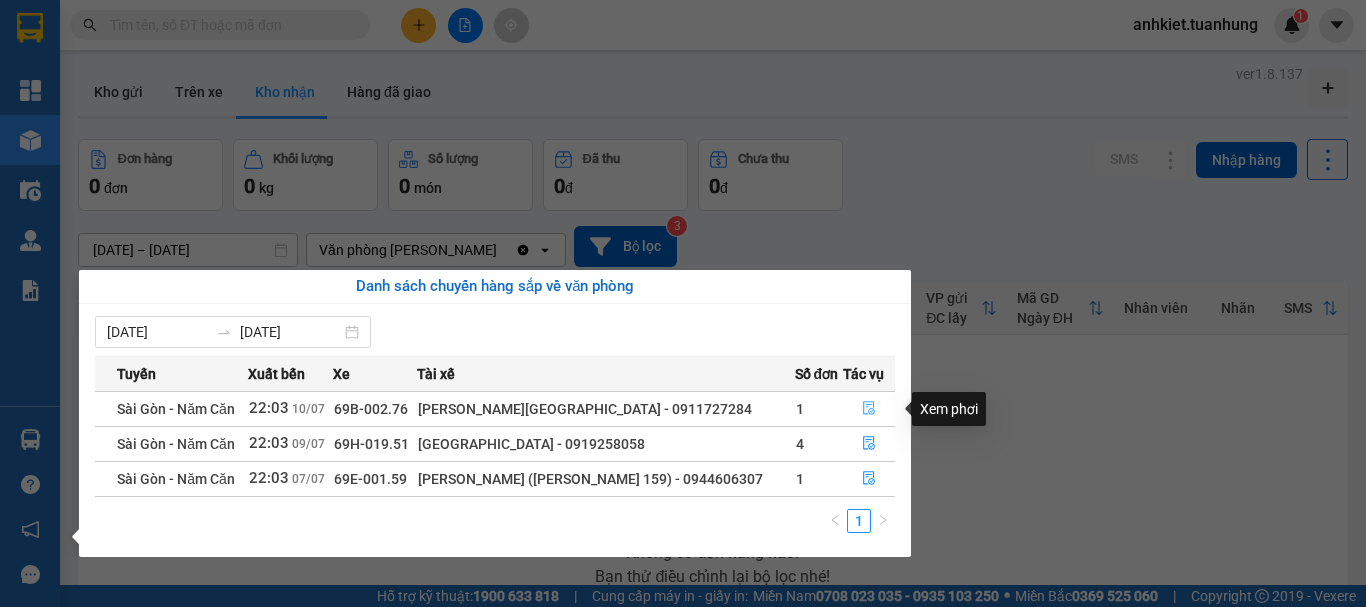 click at bounding box center [869, 409] 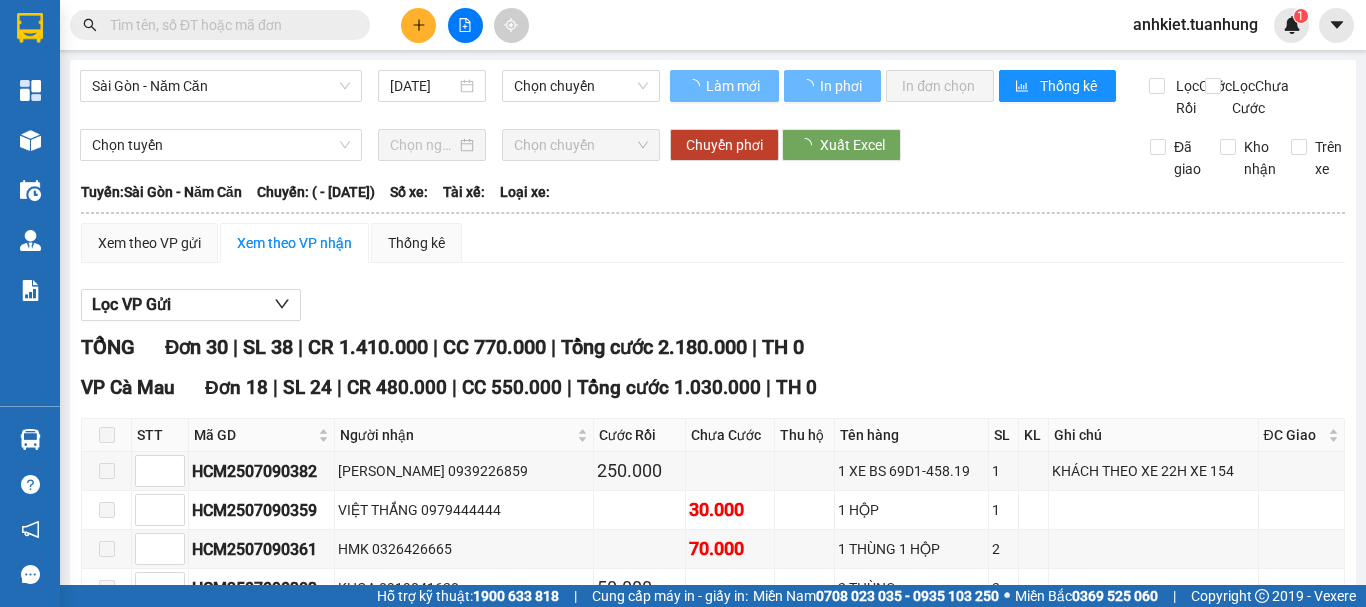 type on "10/07/2025" 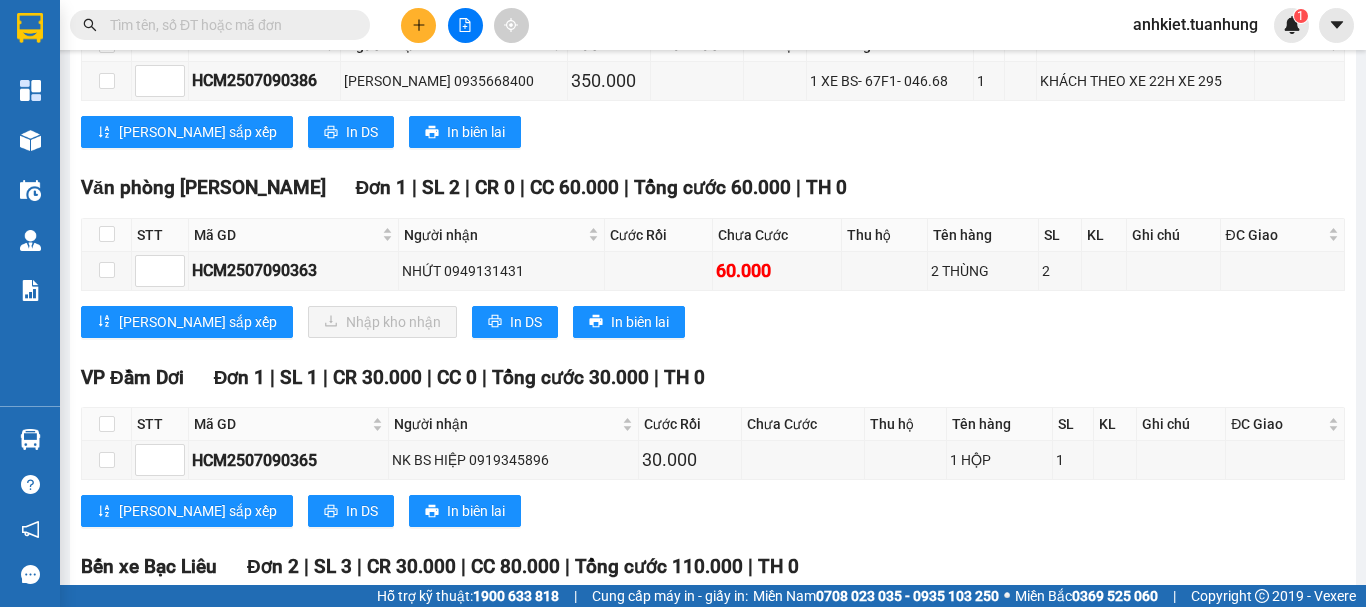 scroll, scrollTop: 1700, scrollLeft: 0, axis: vertical 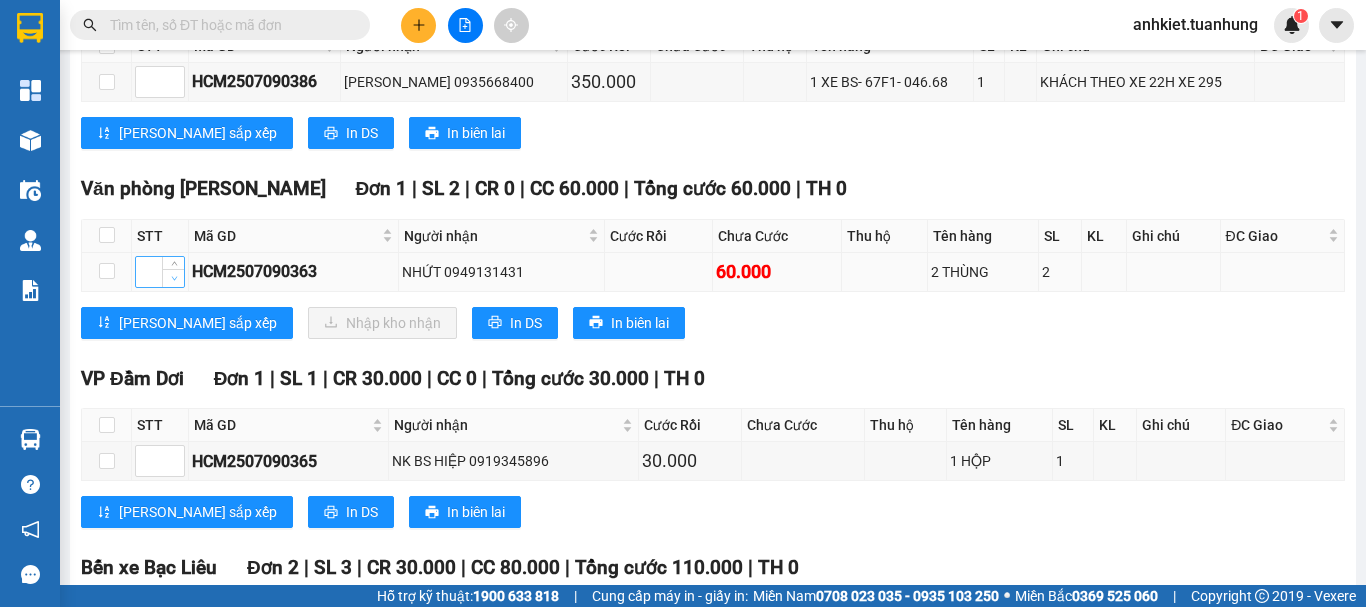 type on "1" 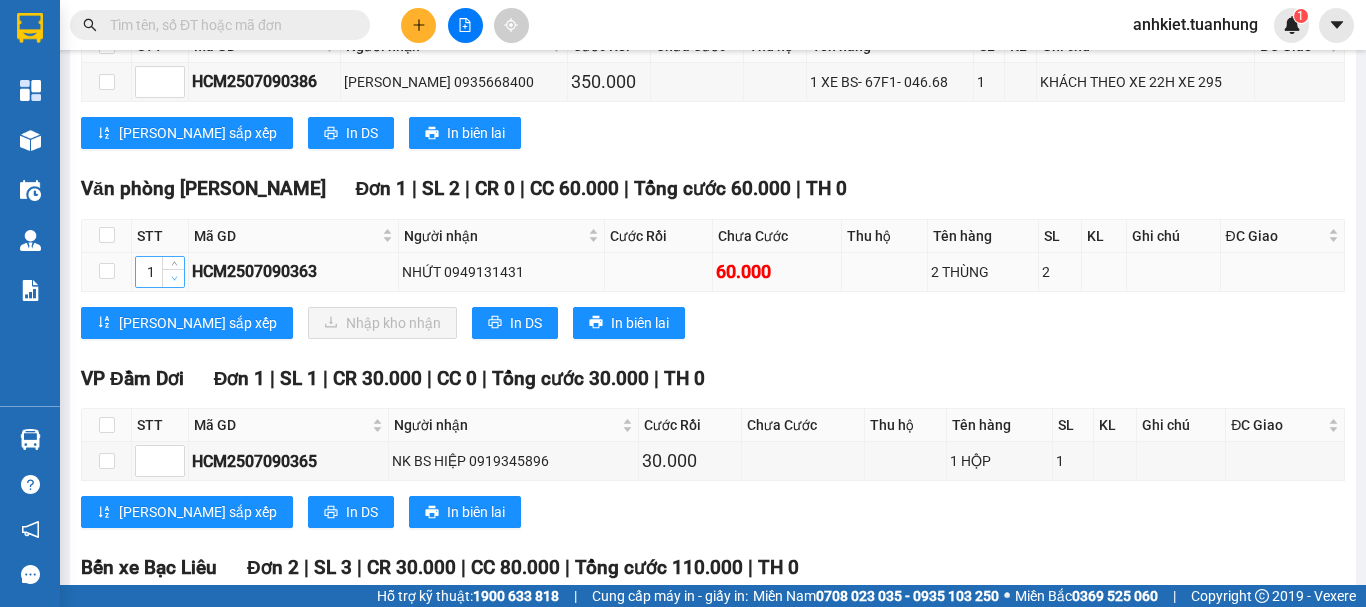 click at bounding box center (173, 278) 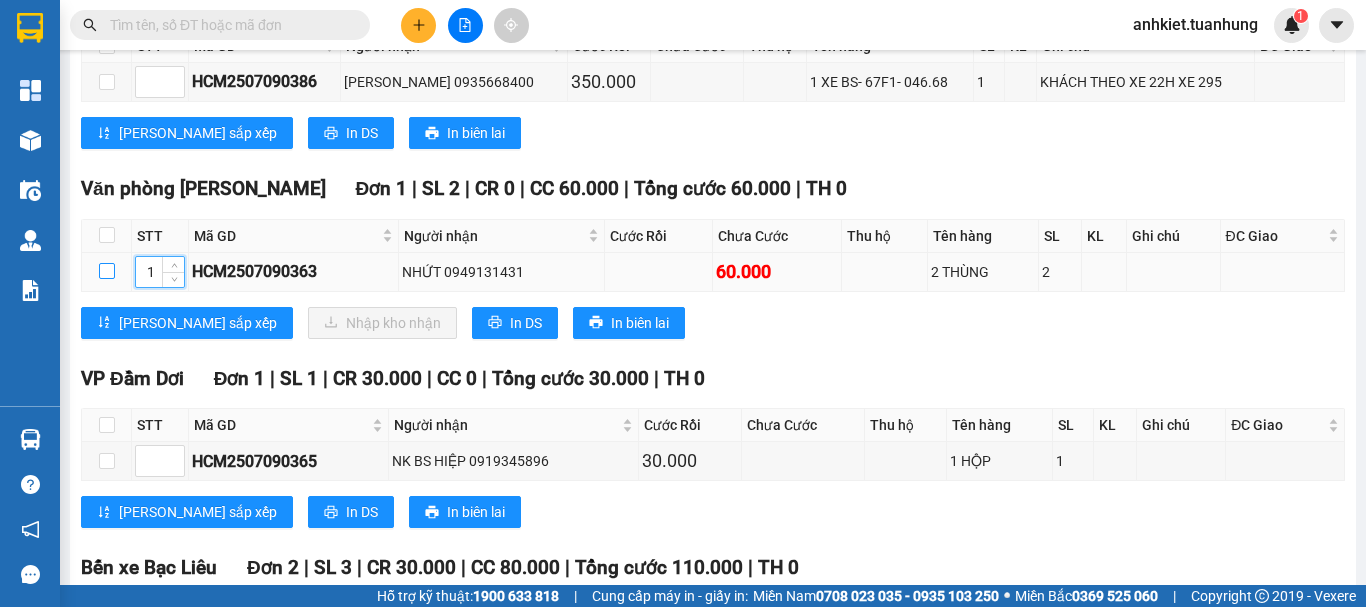 click at bounding box center (107, 271) 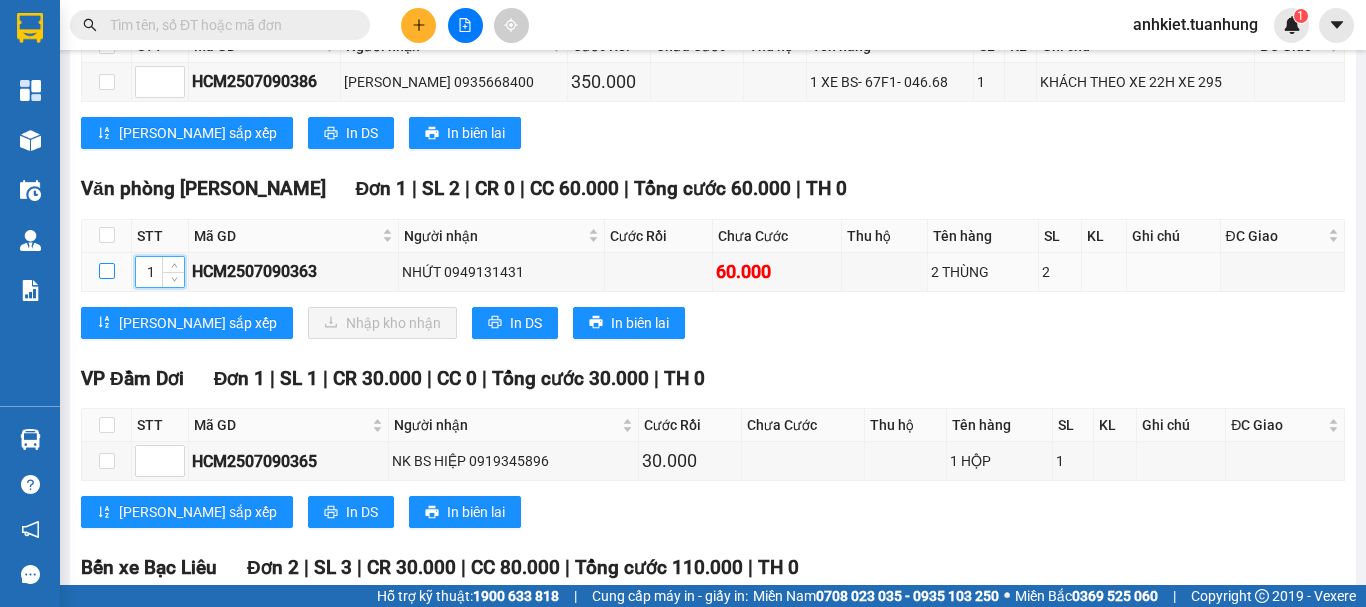 checkbox on "true" 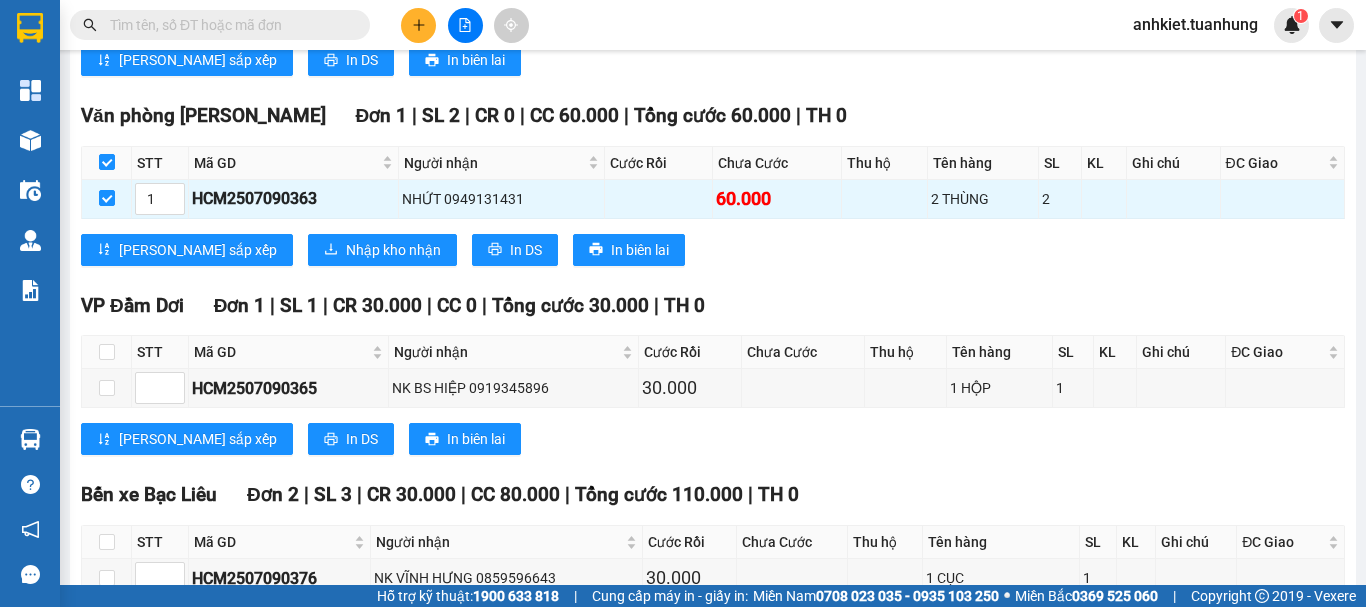 scroll, scrollTop: 1718, scrollLeft: 0, axis: vertical 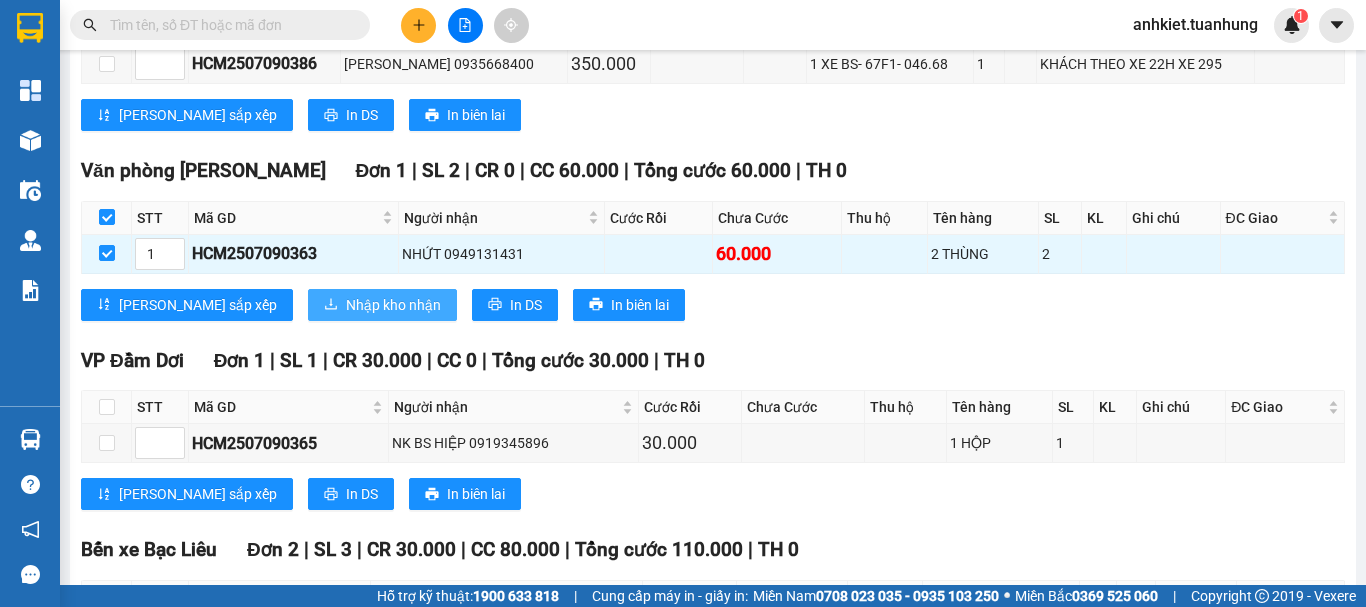 click on "Nhập kho nhận" at bounding box center [393, 305] 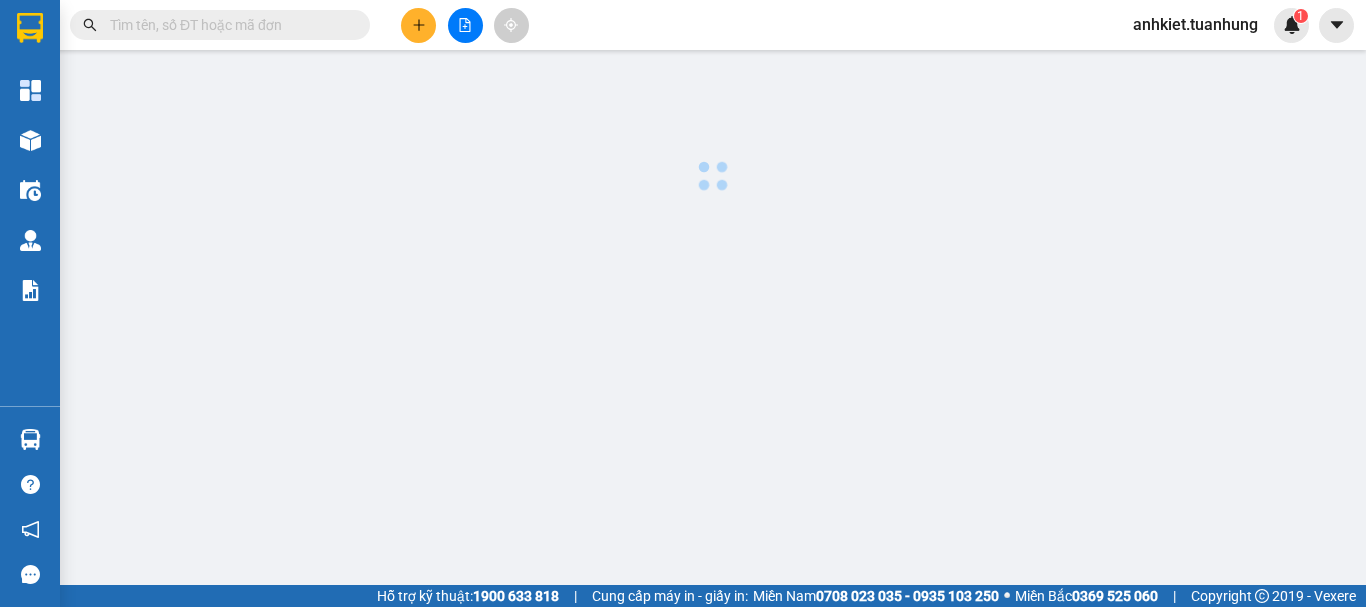 scroll, scrollTop: 0, scrollLeft: 0, axis: both 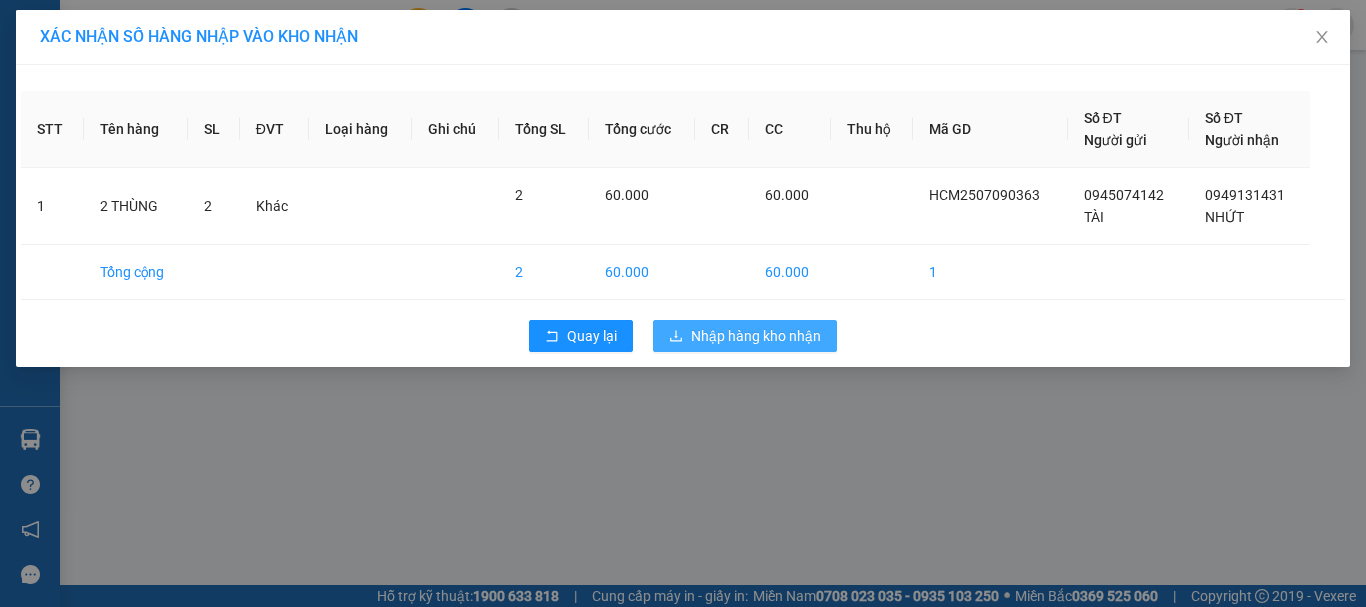 click on "Nhập hàng kho nhận" at bounding box center [756, 336] 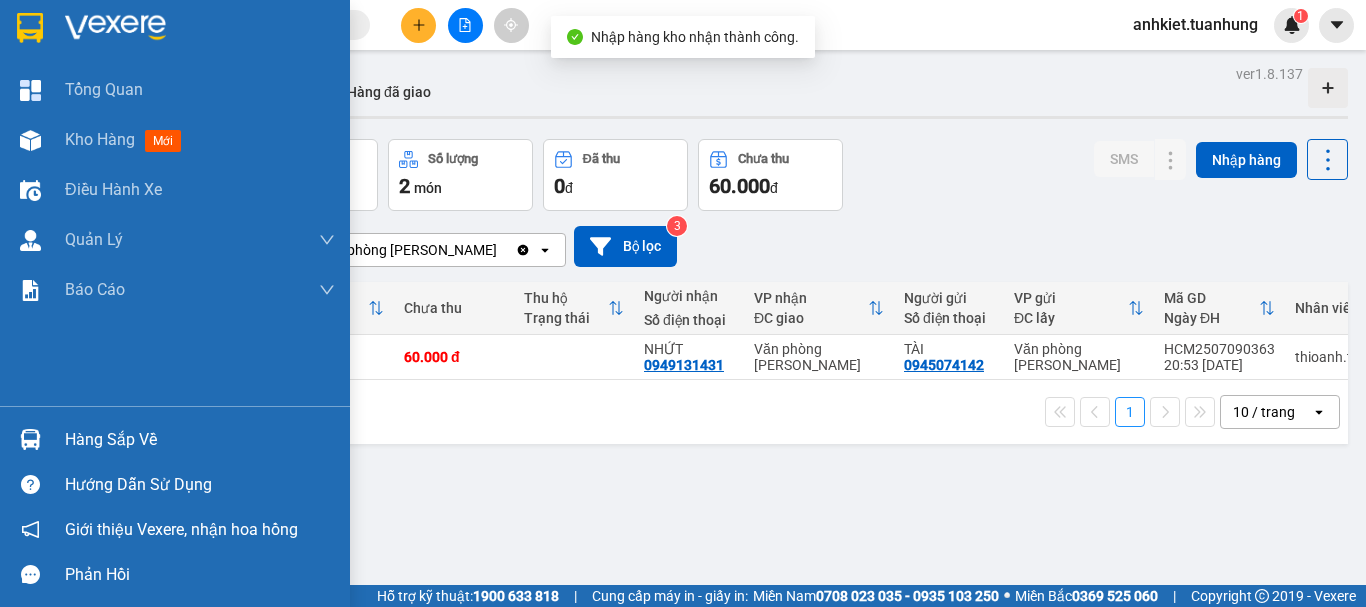 click on "Hàng sắp về" at bounding box center [200, 440] 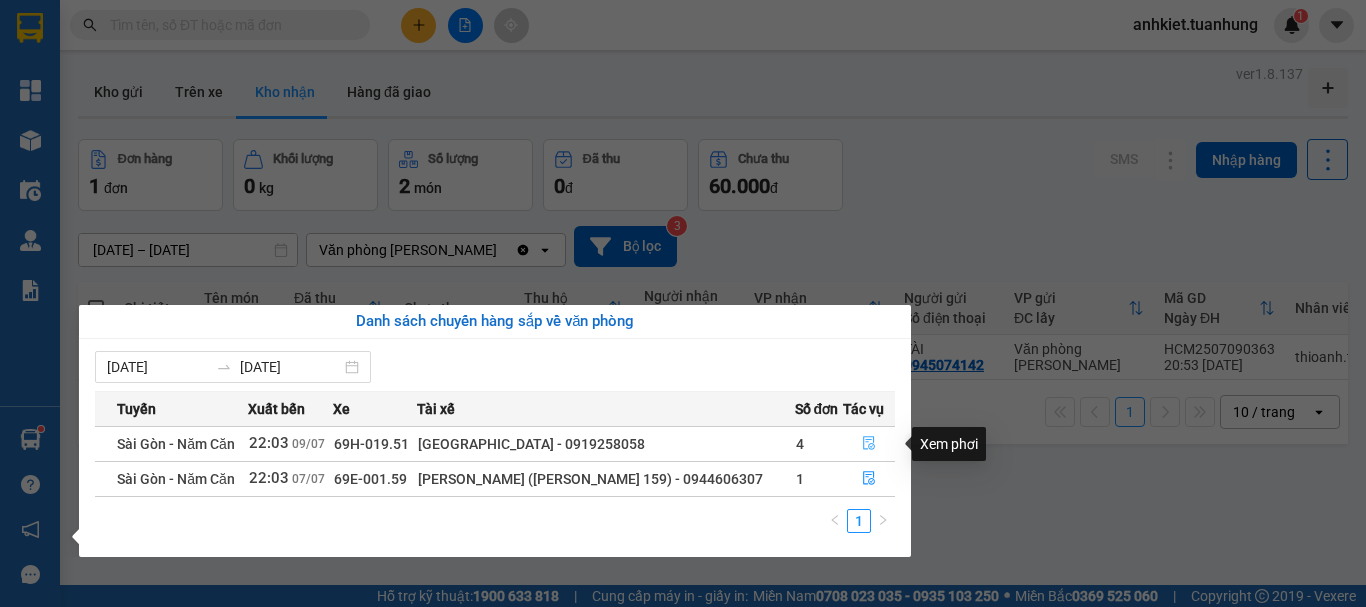click 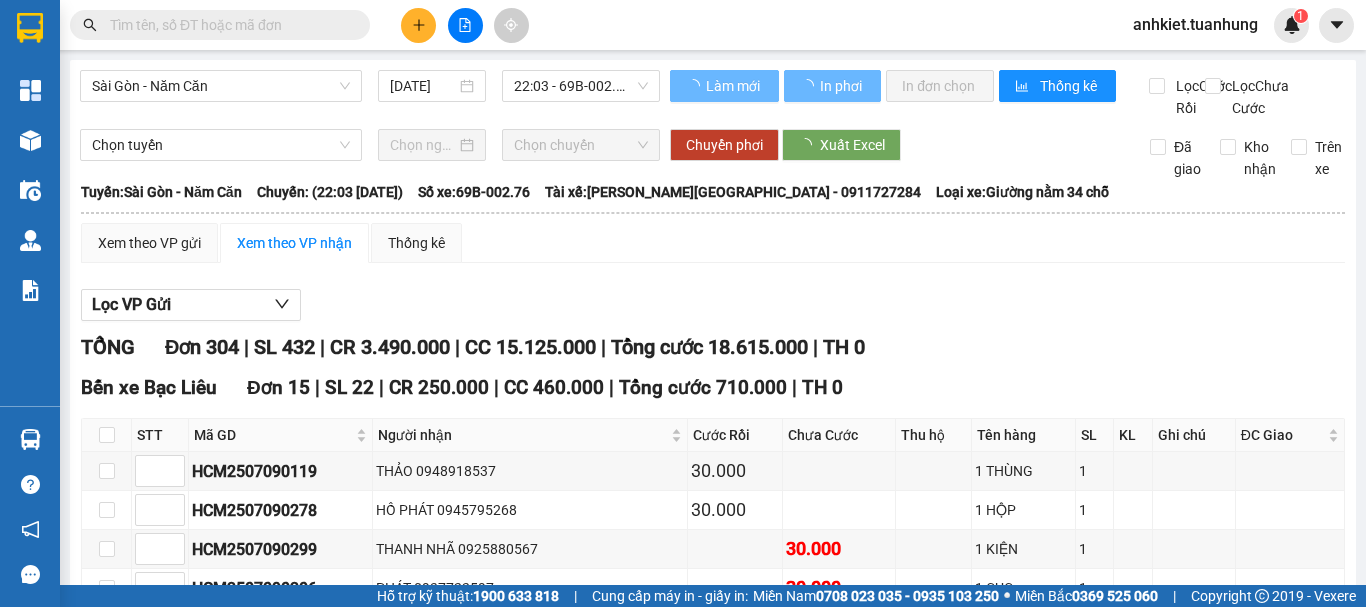 type on "09/07/2025" 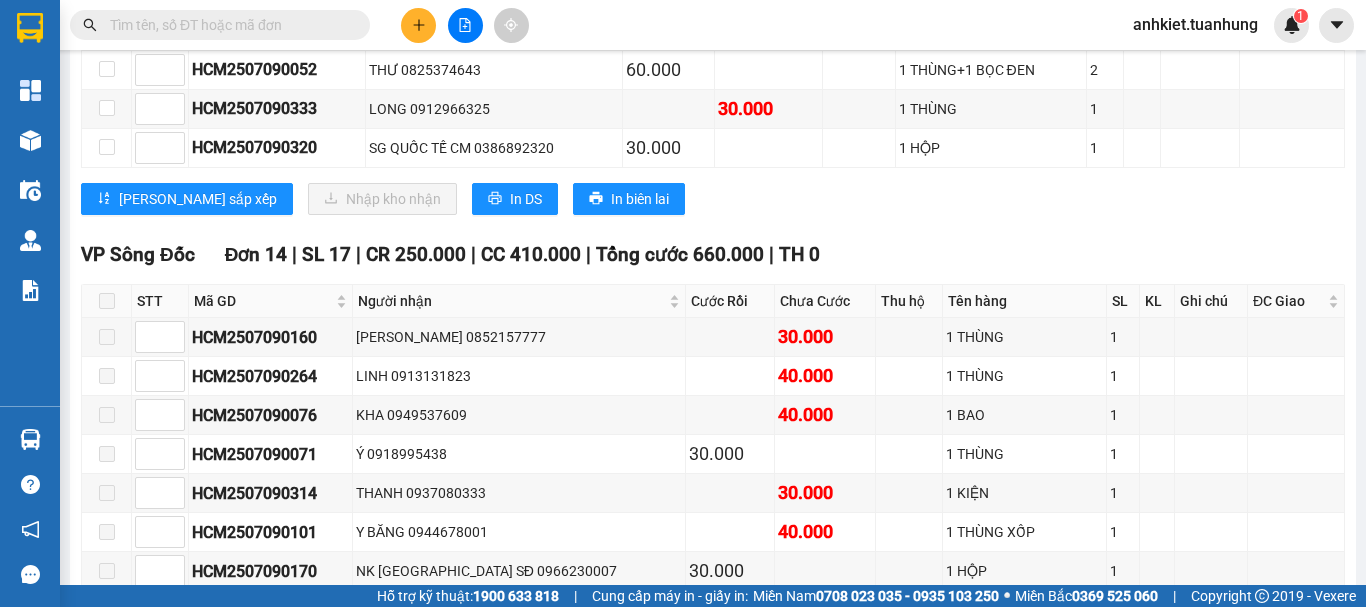 scroll, scrollTop: 11500, scrollLeft: 0, axis: vertical 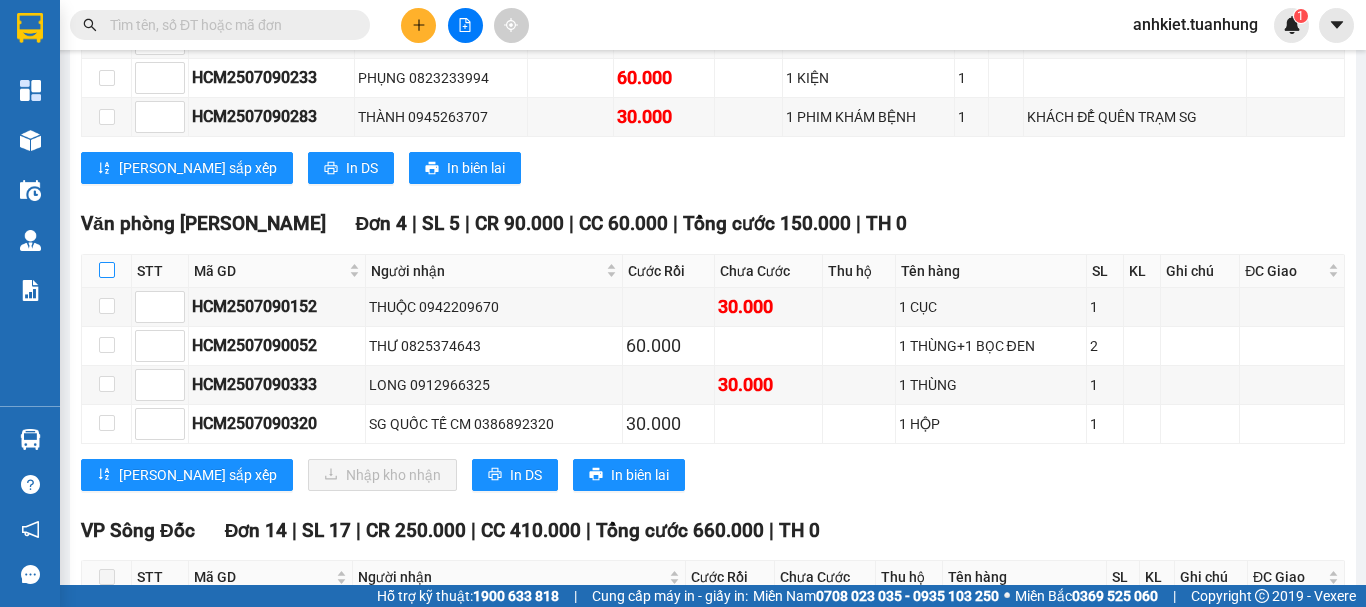 click at bounding box center [107, 270] 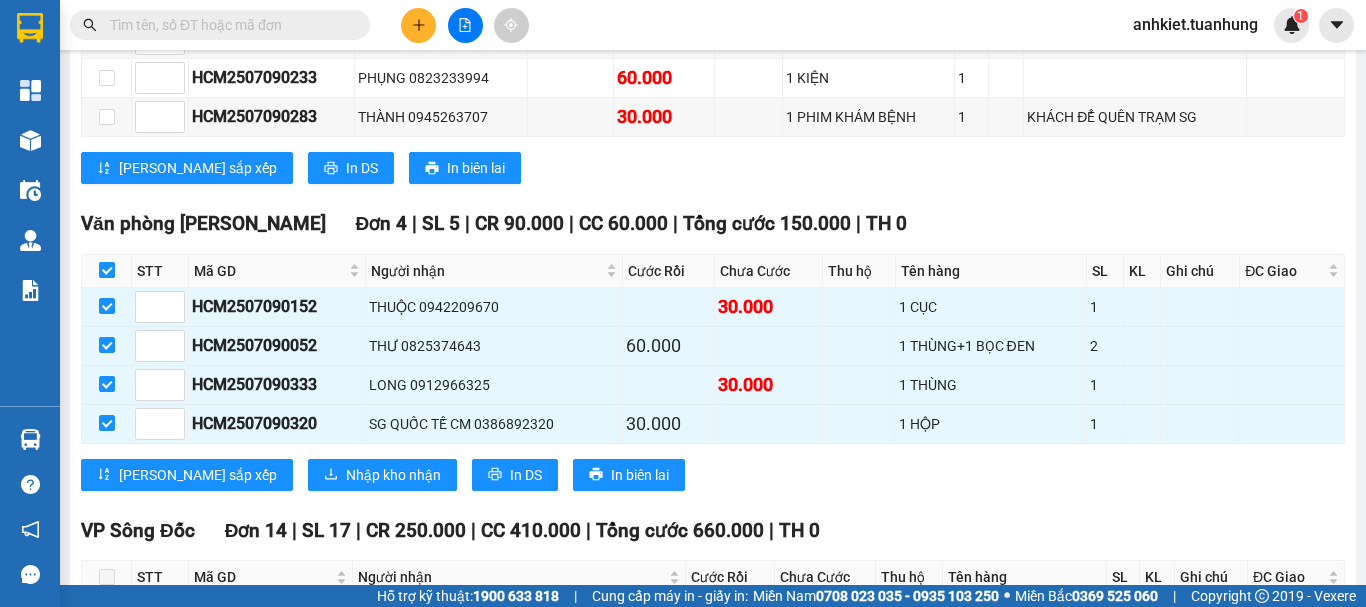 checkbox on "true" 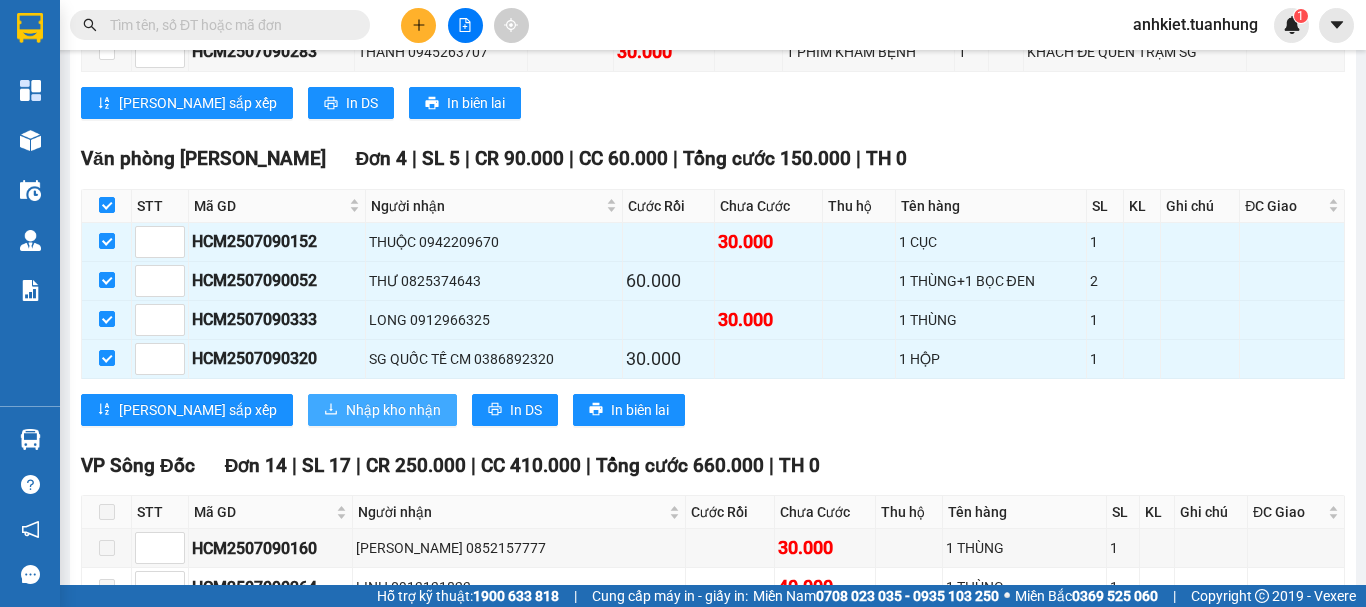 scroll, scrollTop: 11600, scrollLeft: 0, axis: vertical 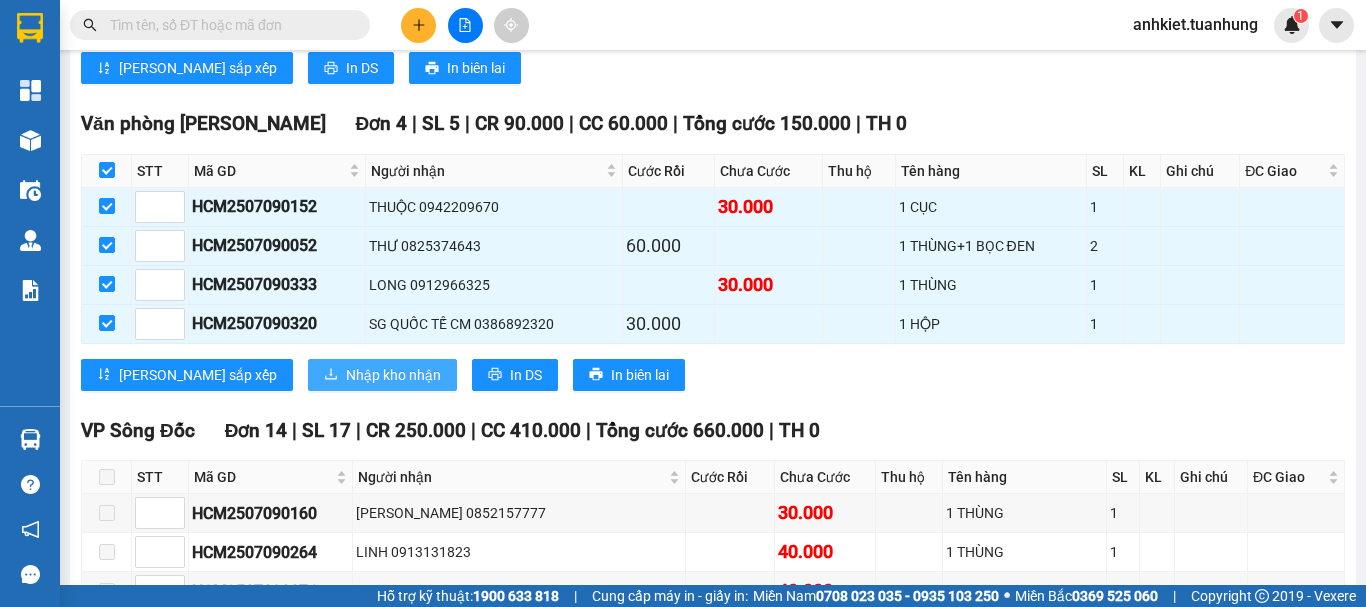 click on "Nhập kho nhận" at bounding box center (393, 375) 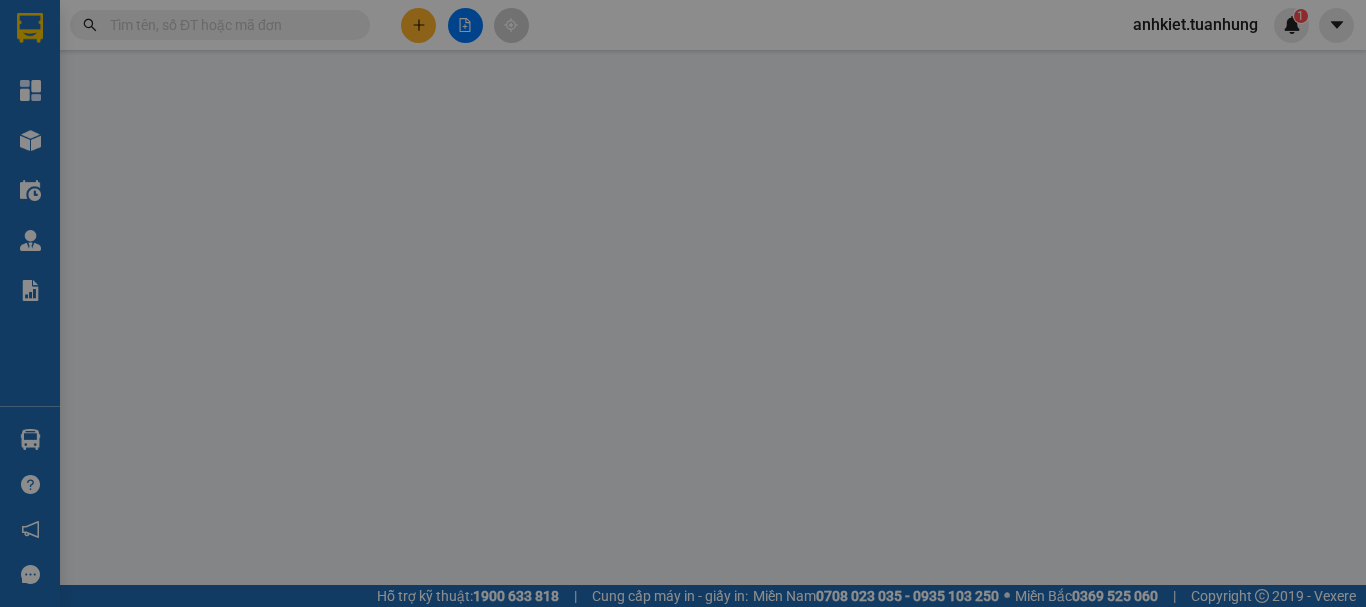 scroll, scrollTop: 0, scrollLeft: 0, axis: both 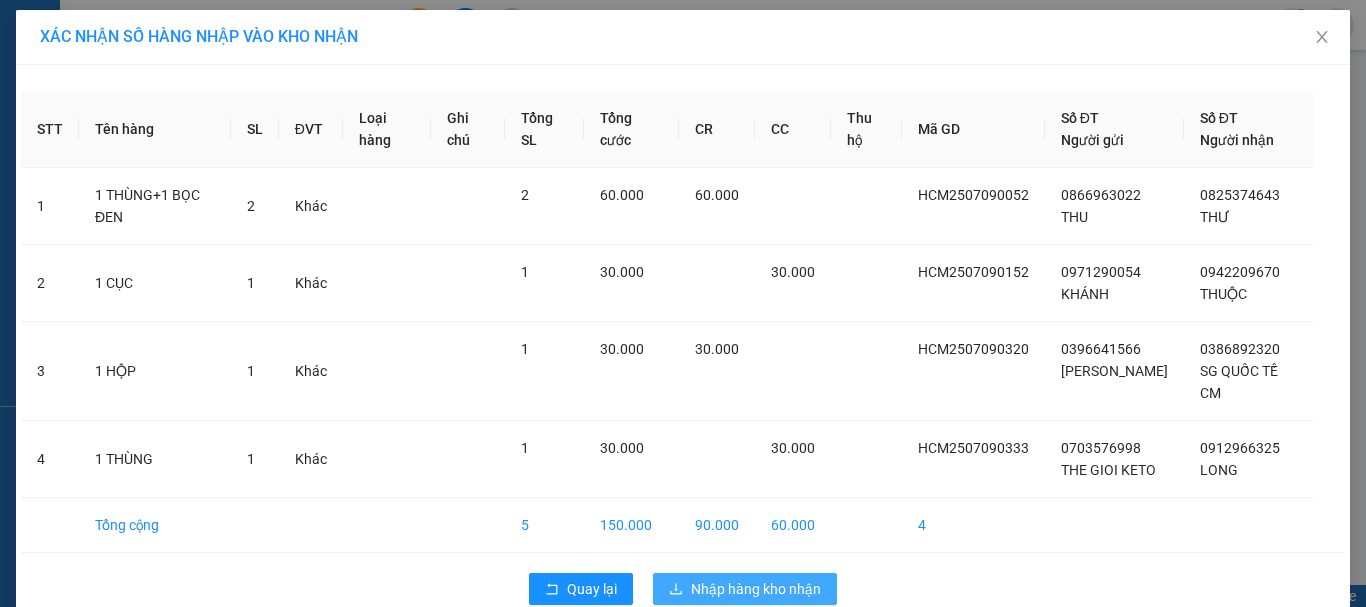 click on "Nhập hàng kho nhận" at bounding box center [756, 589] 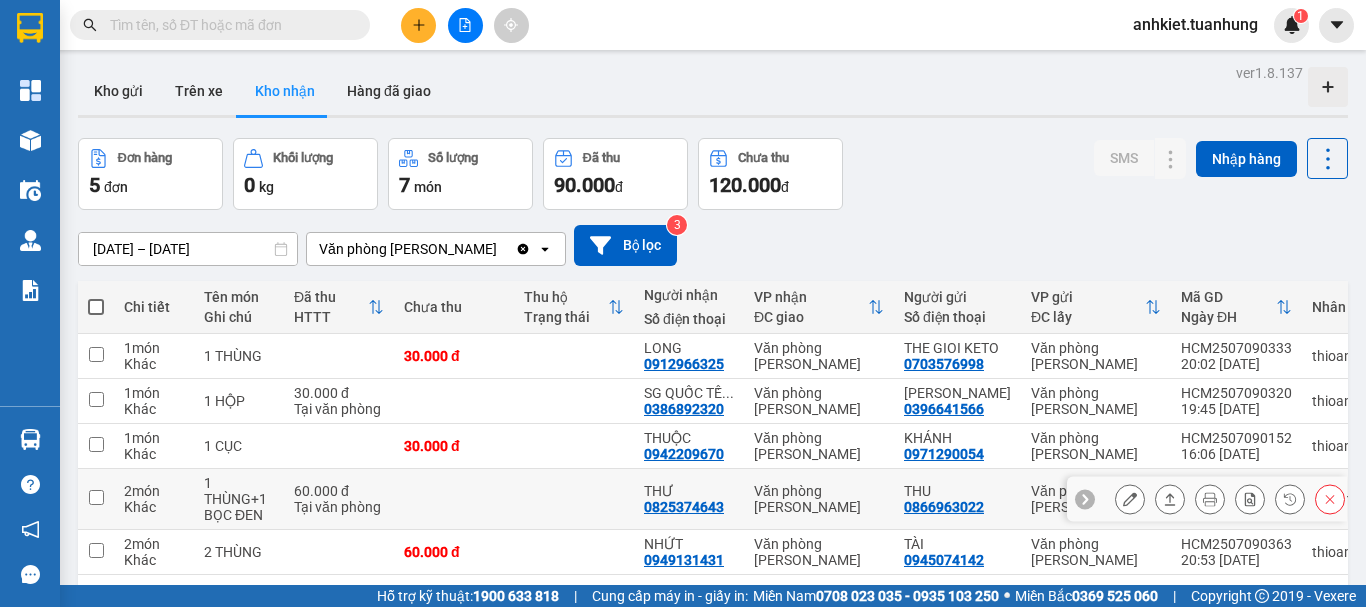 scroll, scrollTop: 0, scrollLeft: 0, axis: both 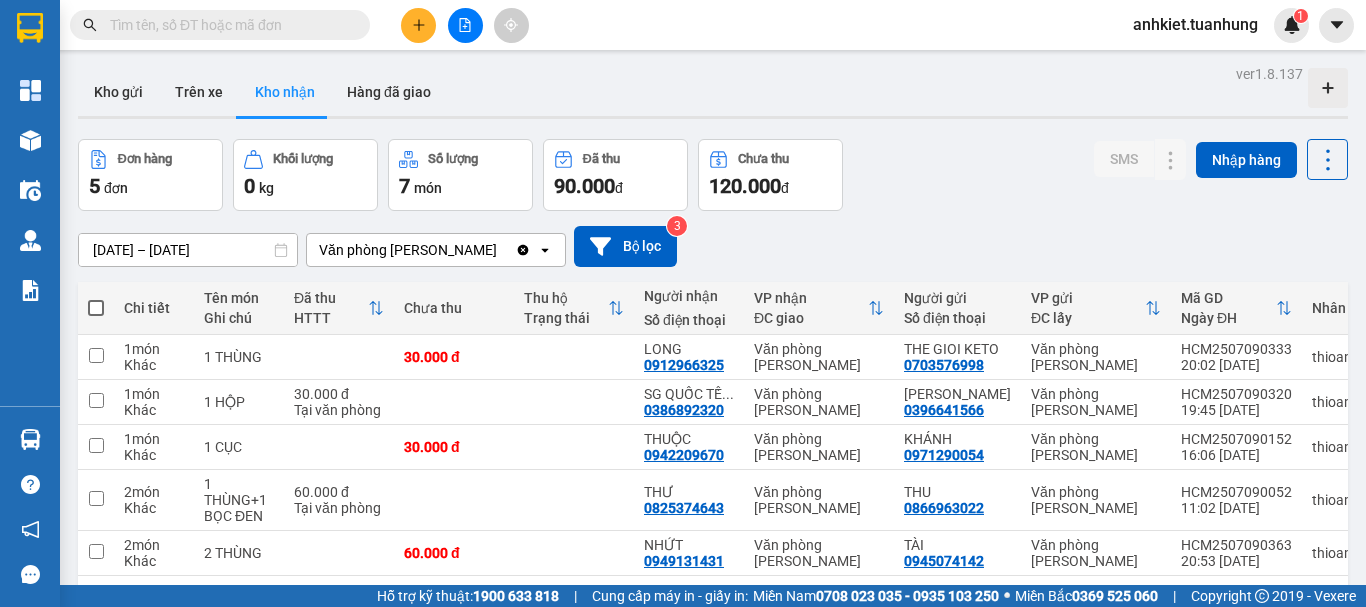 click at bounding box center (220, 25) 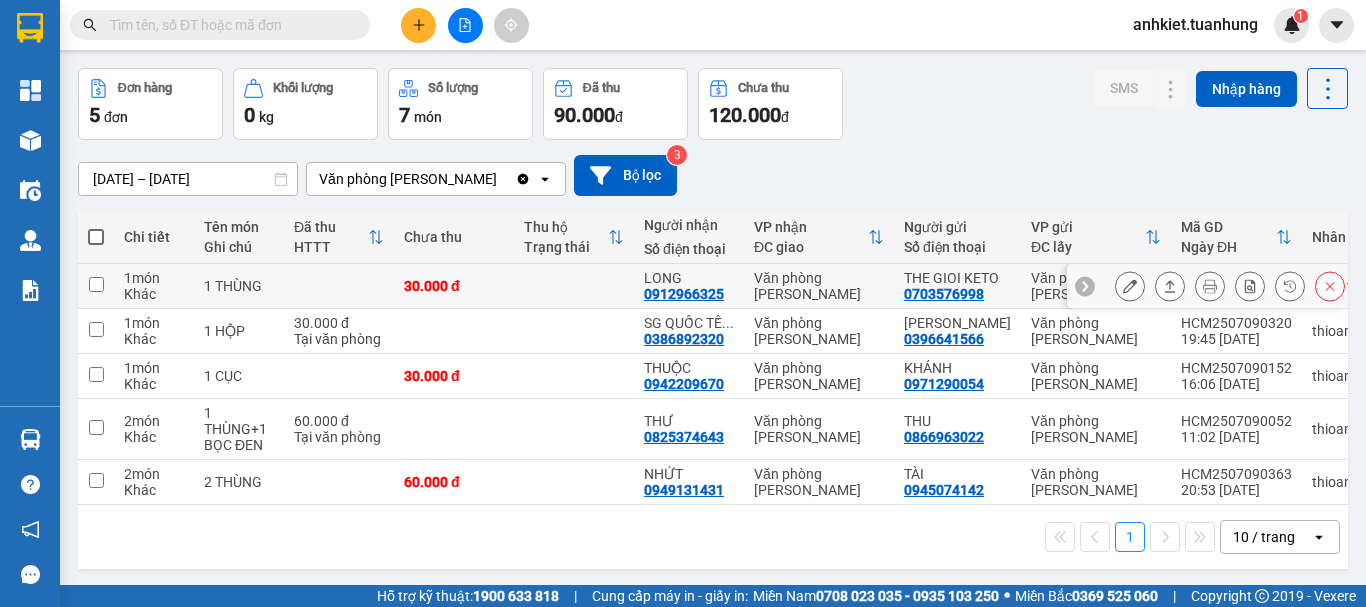 scroll, scrollTop: 100, scrollLeft: 0, axis: vertical 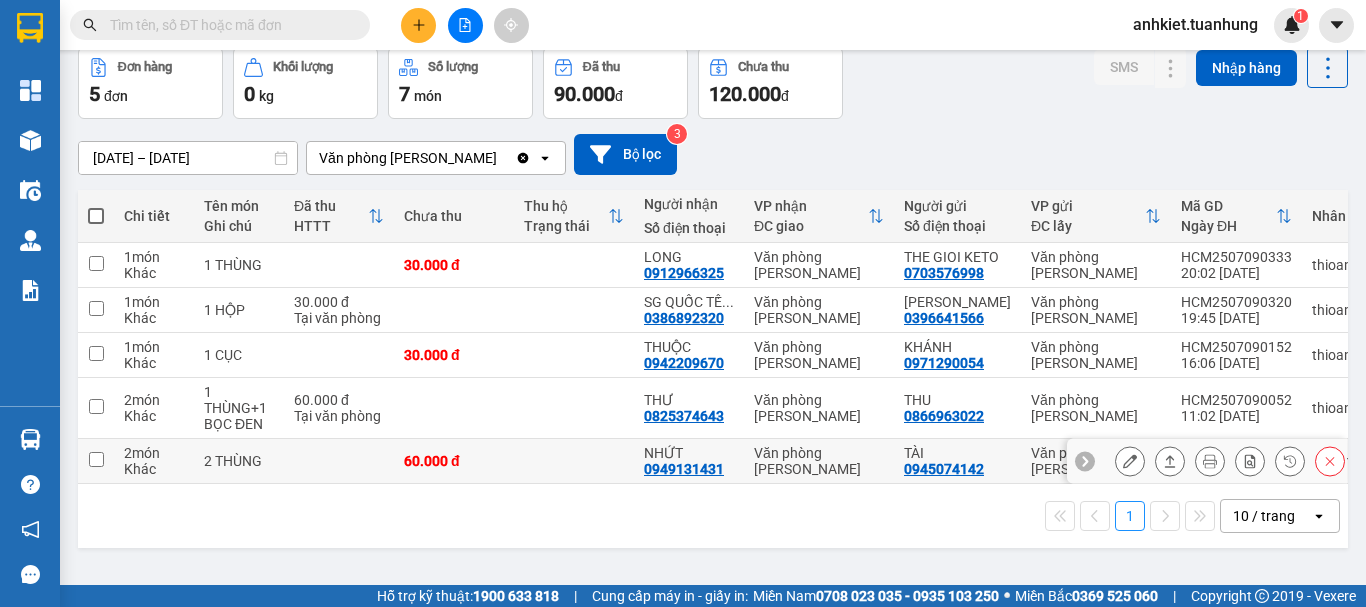 click on "60.000 đ" at bounding box center (454, 461) 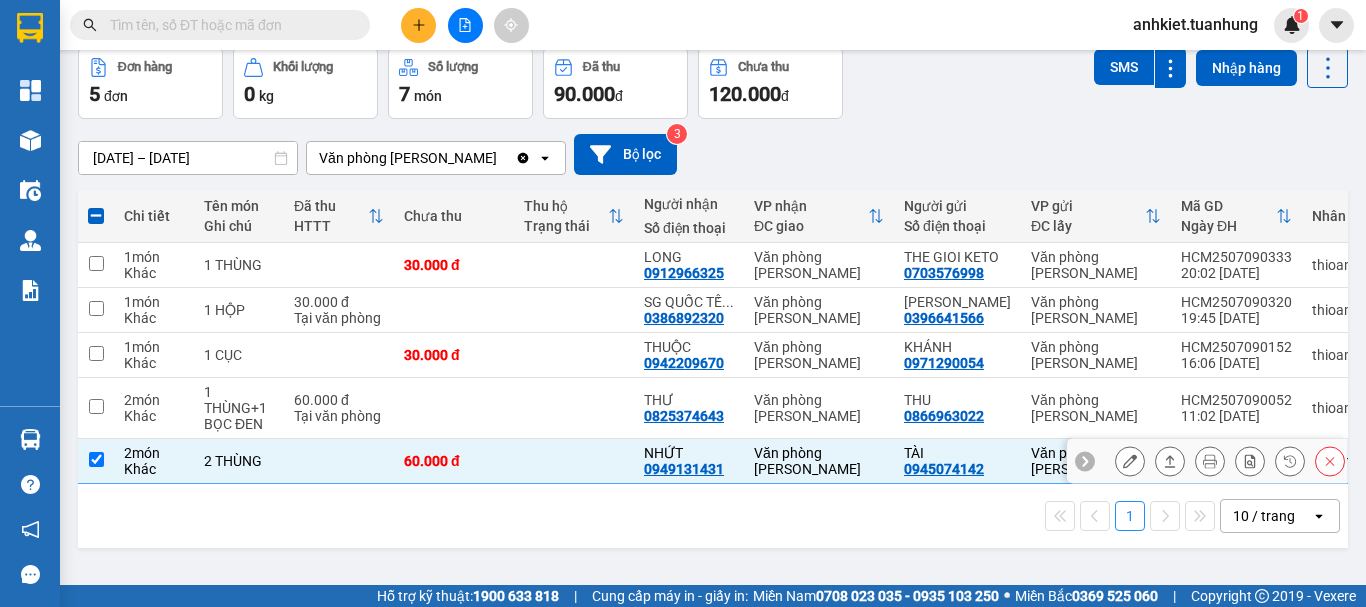 click at bounding box center [574, 461] 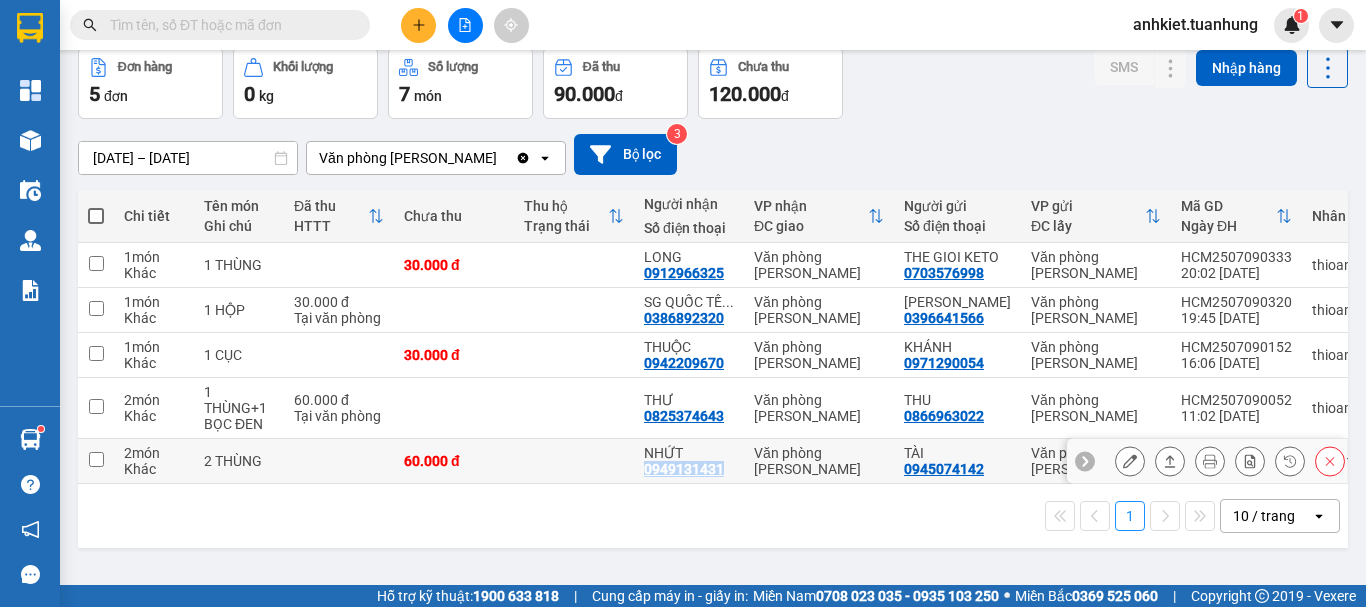 drag, startPoint x: 636, startPoint y: 504, endPoint x: 689, endPoint y: 505, distance: 53.009434 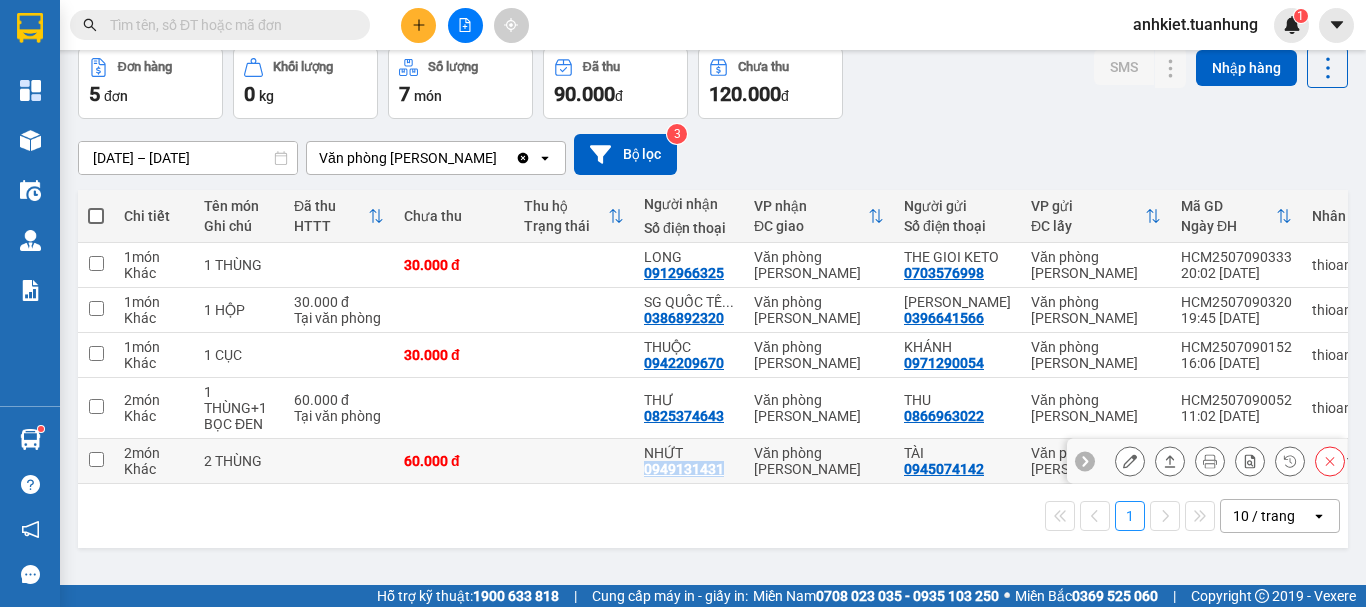 click on "NHỨT 0949131431" at bounding box center [689, 461] 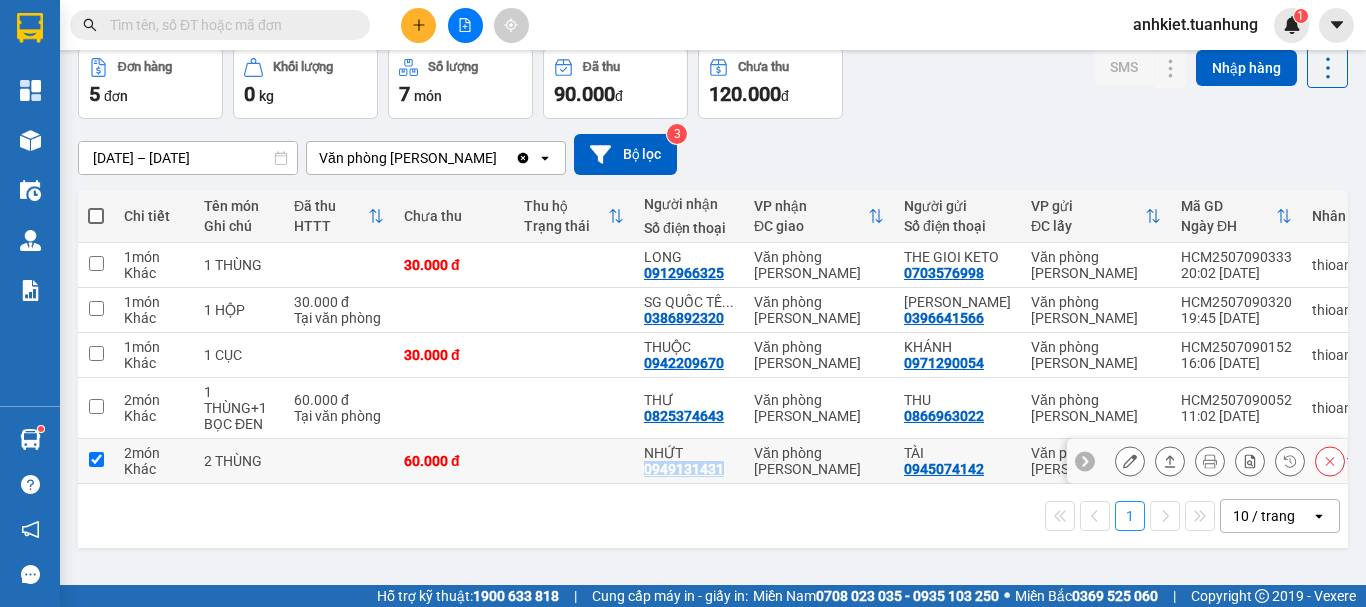checkbox on "true" 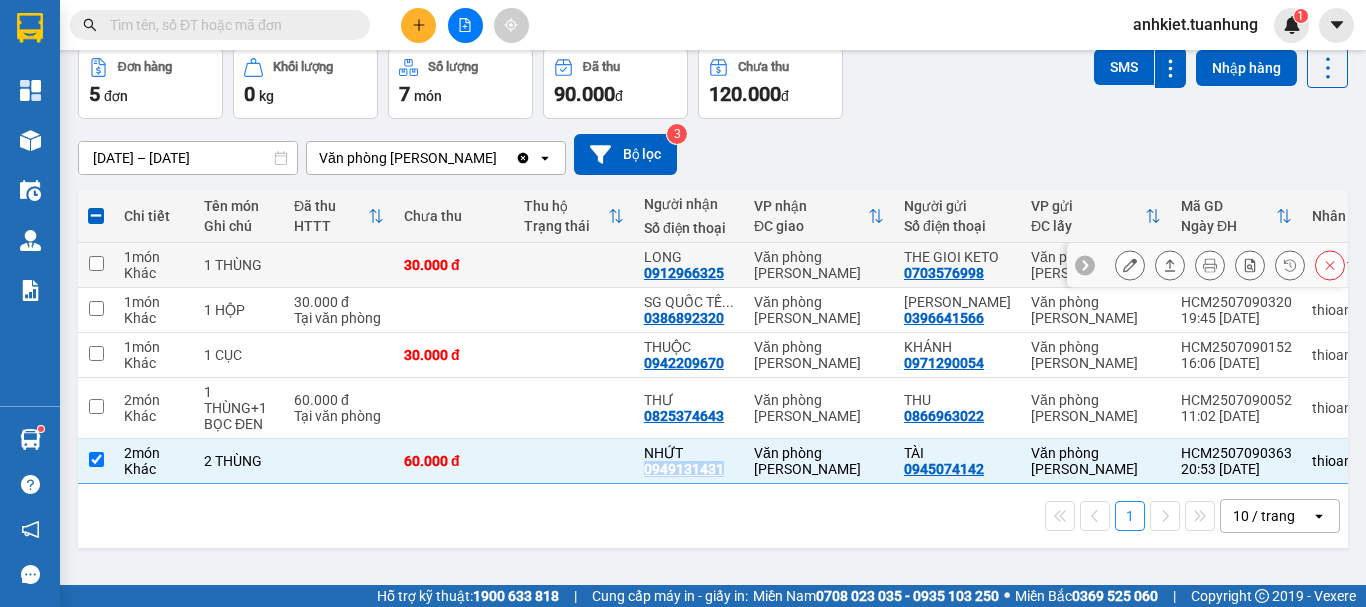 copy on "0949131431" 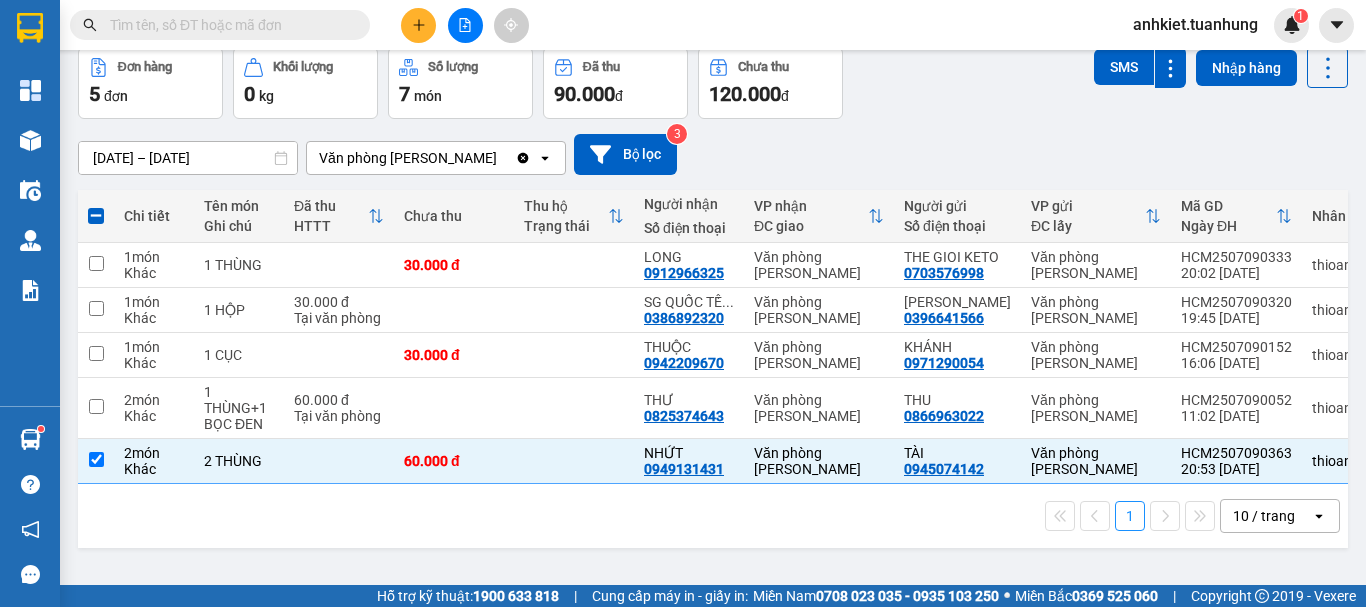 click at bounding box center [228, 25] 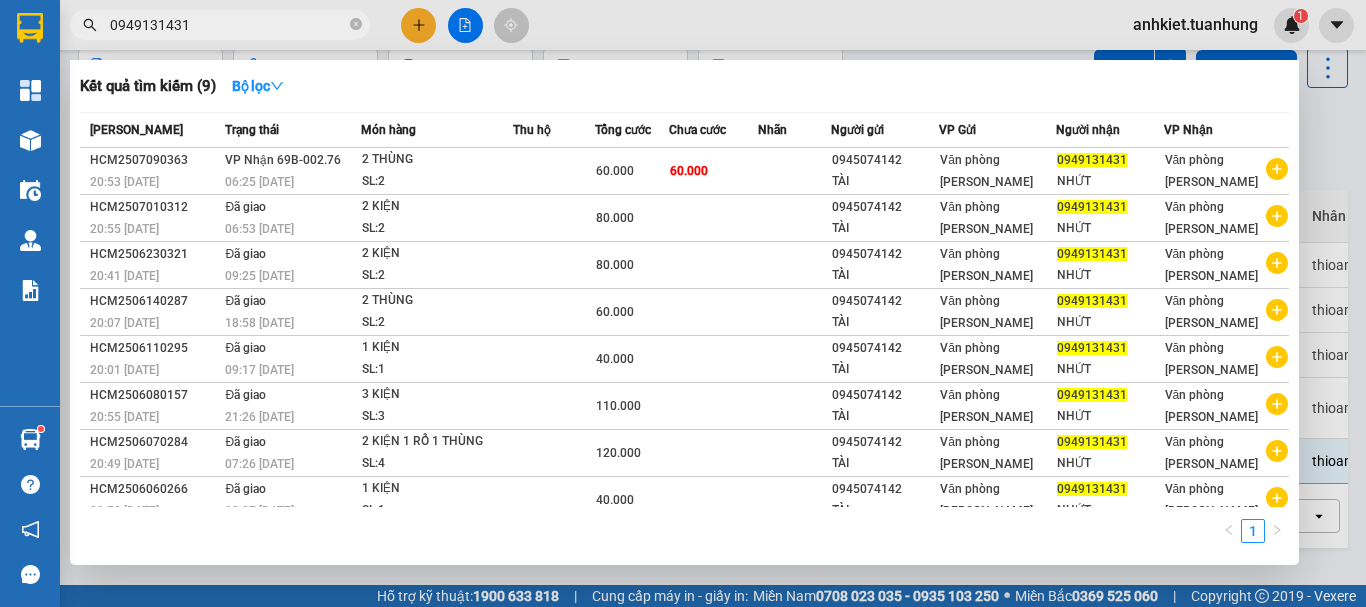 type on "0949131431" 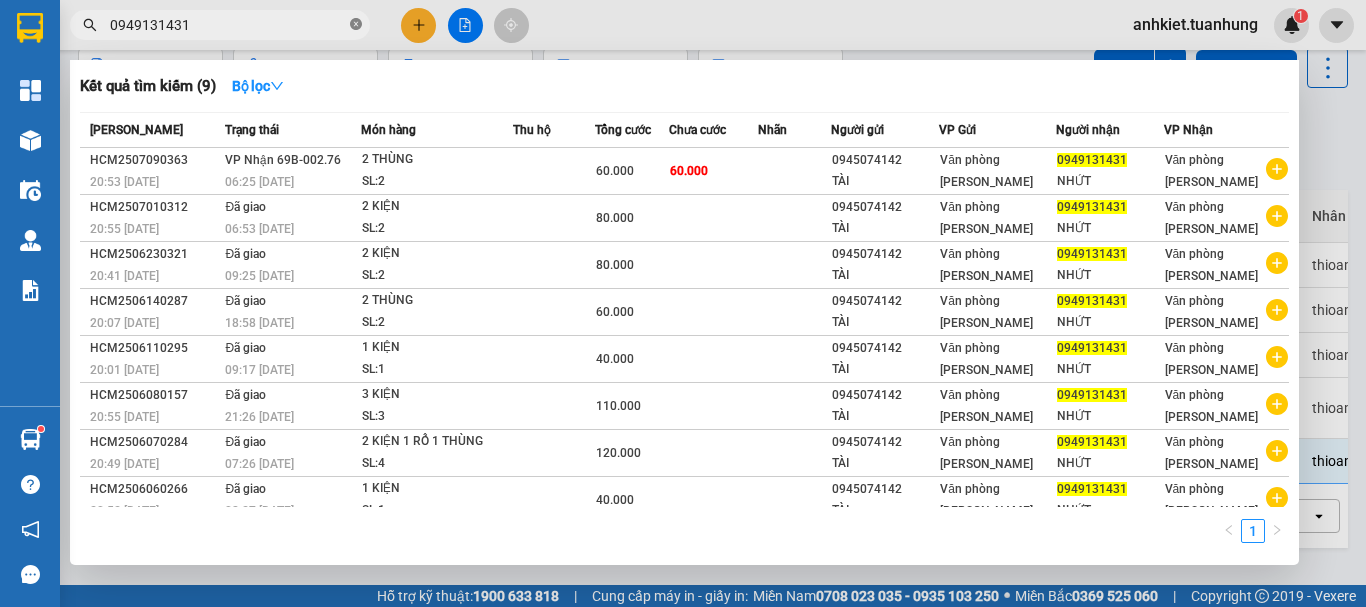 click 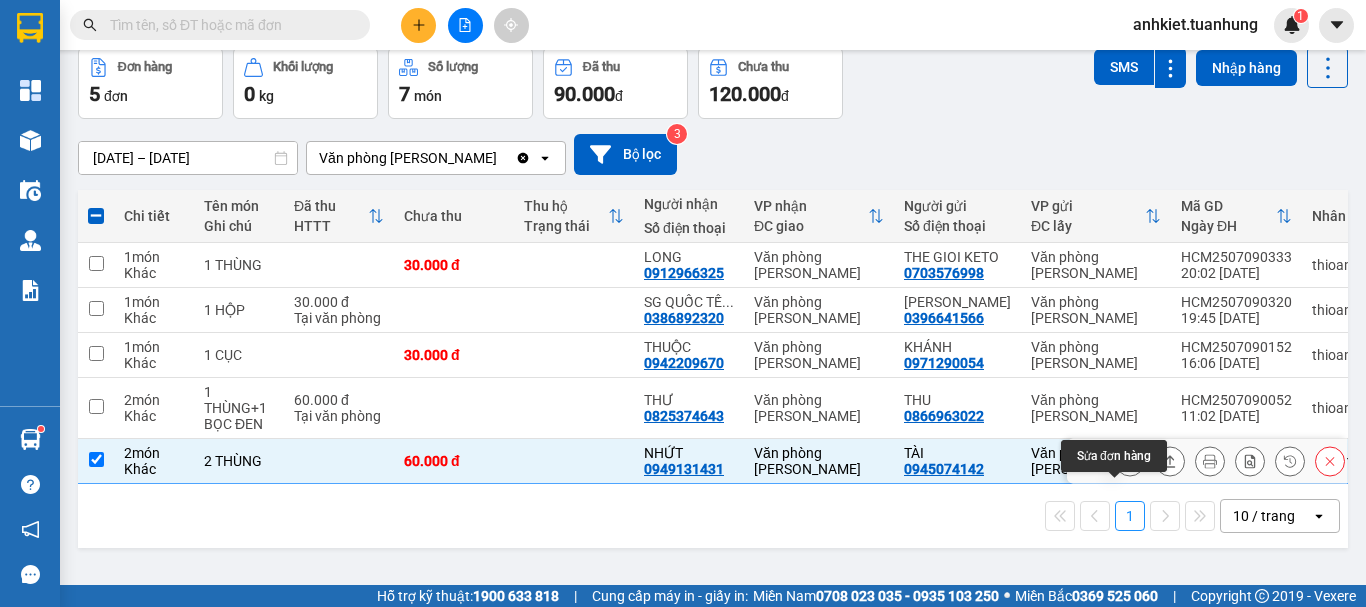 click 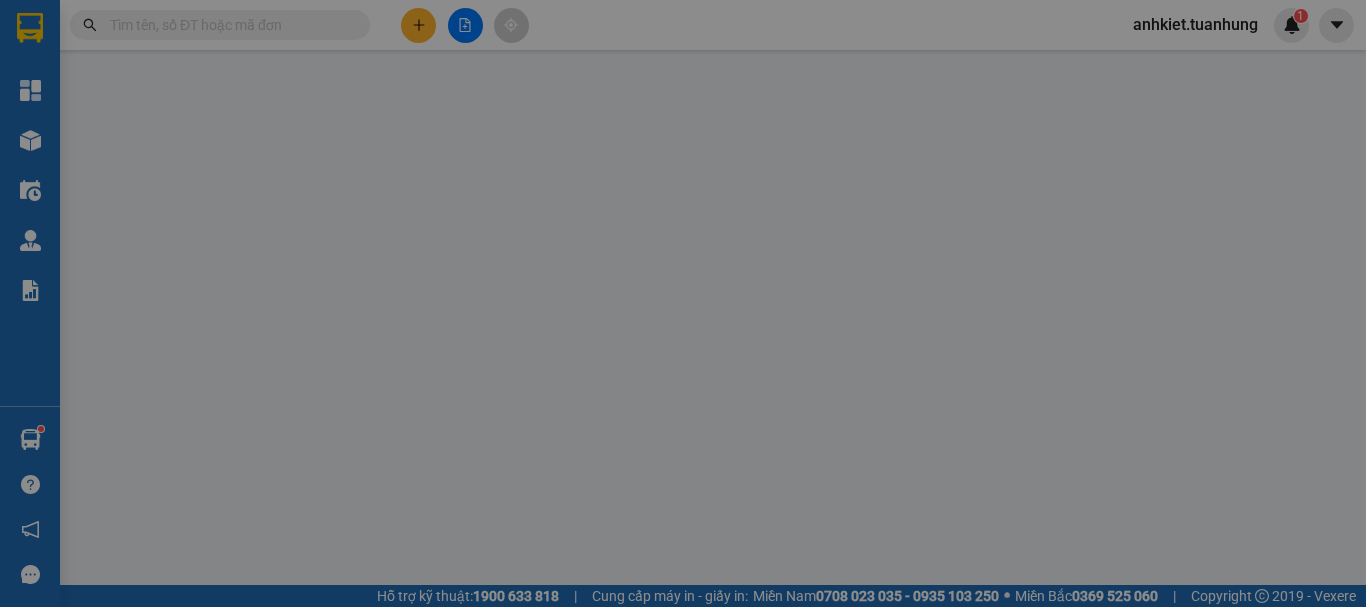 scroll, scrollTop: 0, scrollLeft: 0, axis: both 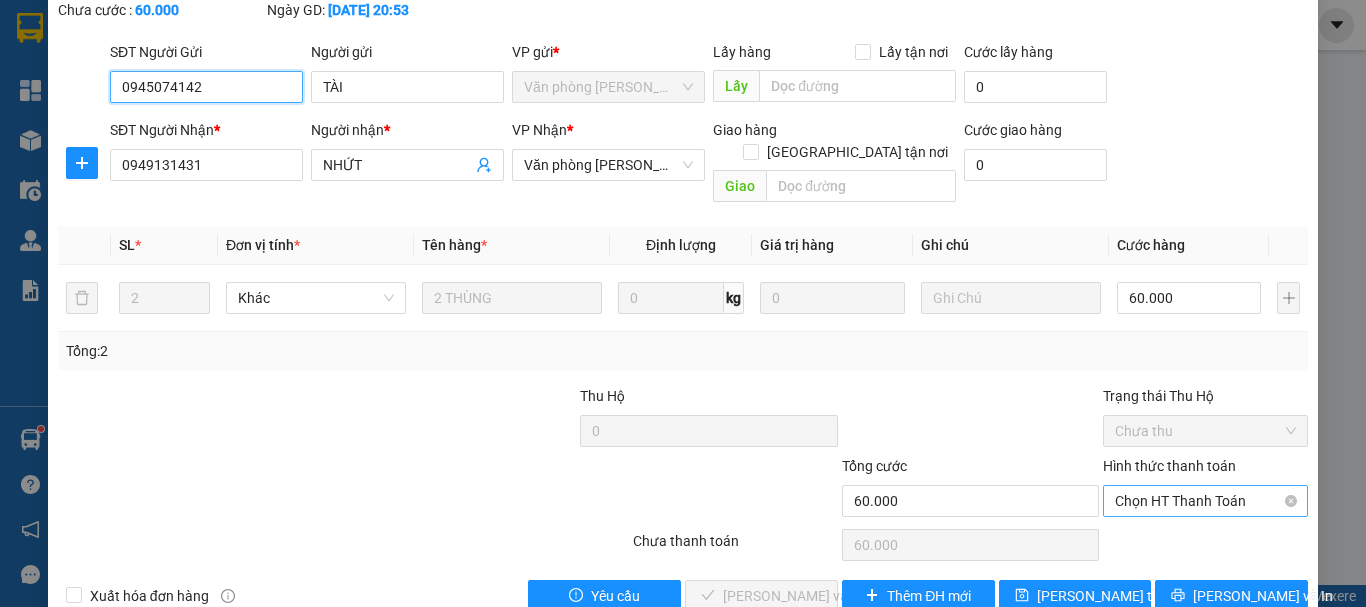click on "Chọn HT Thanh Toán" at bounding box center (1205, 501) 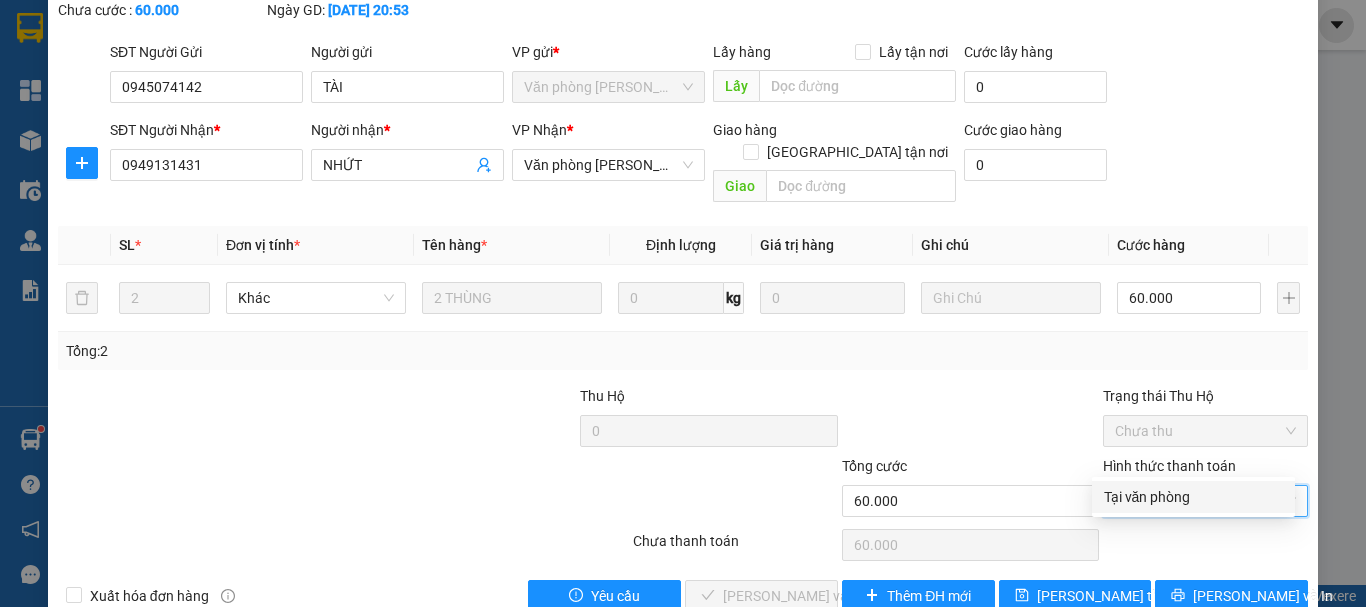 click on "Tại văn phòng" at bounding box center (1193, 497) 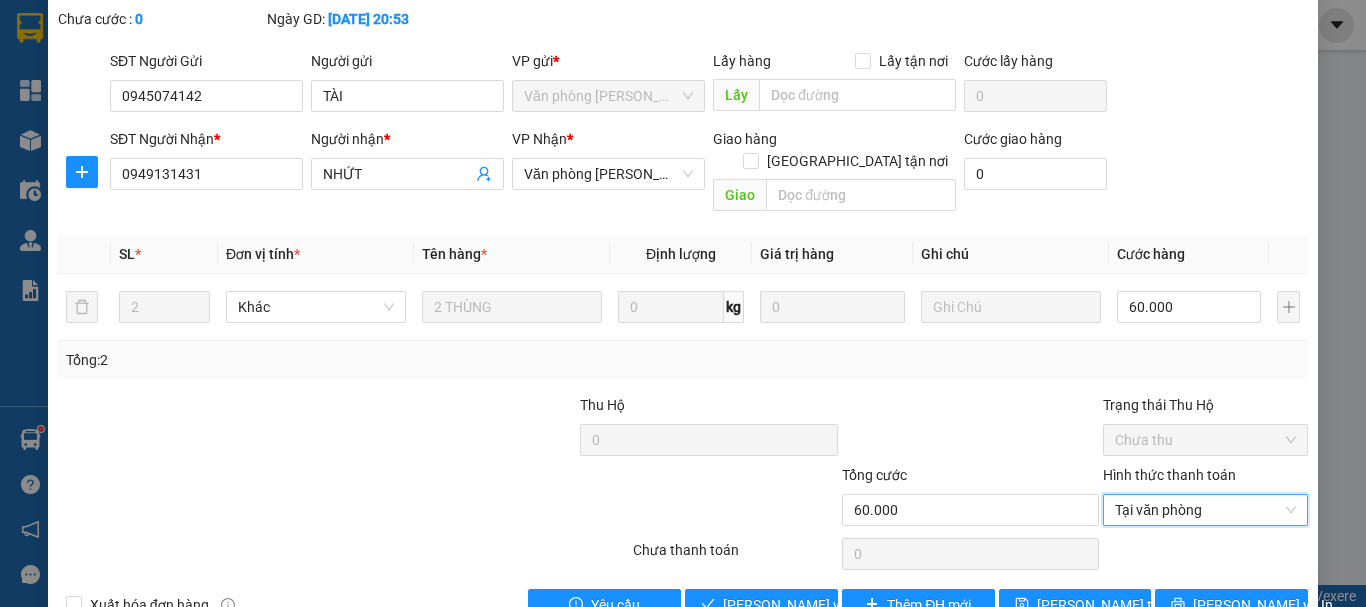 scroll, scrollTop: 137, scrollLeft: 0, axis: vertical 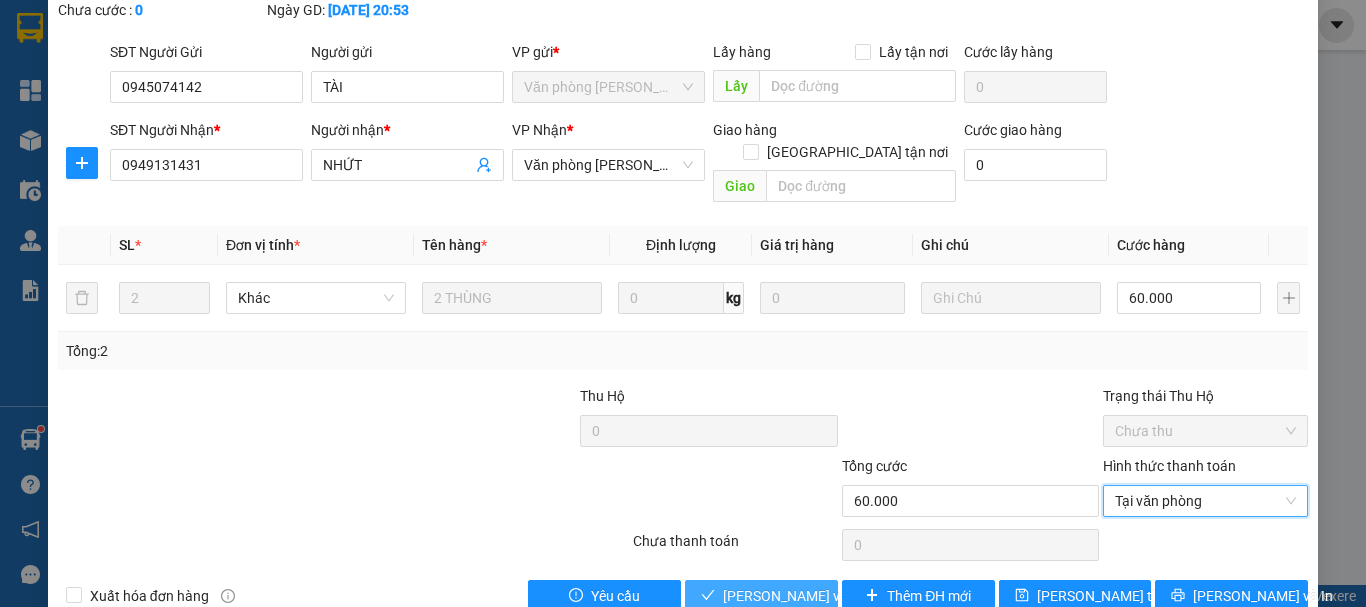 click on "Lưu và Giao hàng" at bounding box center [819, 596] 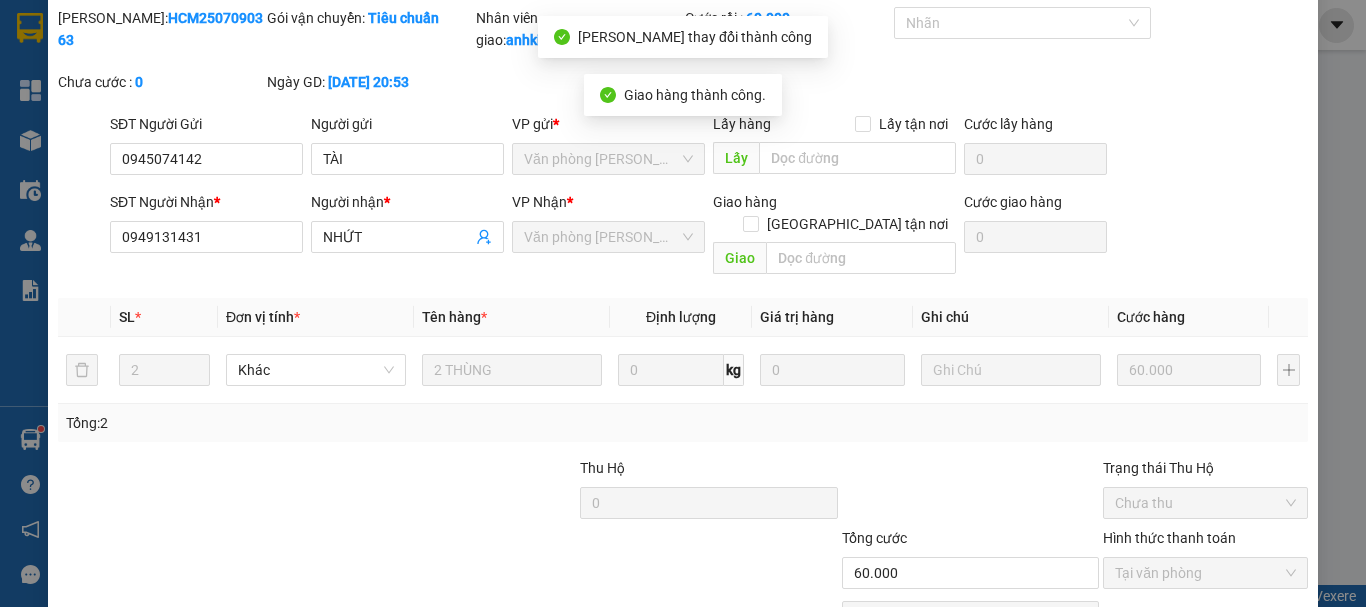 scroll, scrollTop: 0, scrollLeft: 0, axis: both 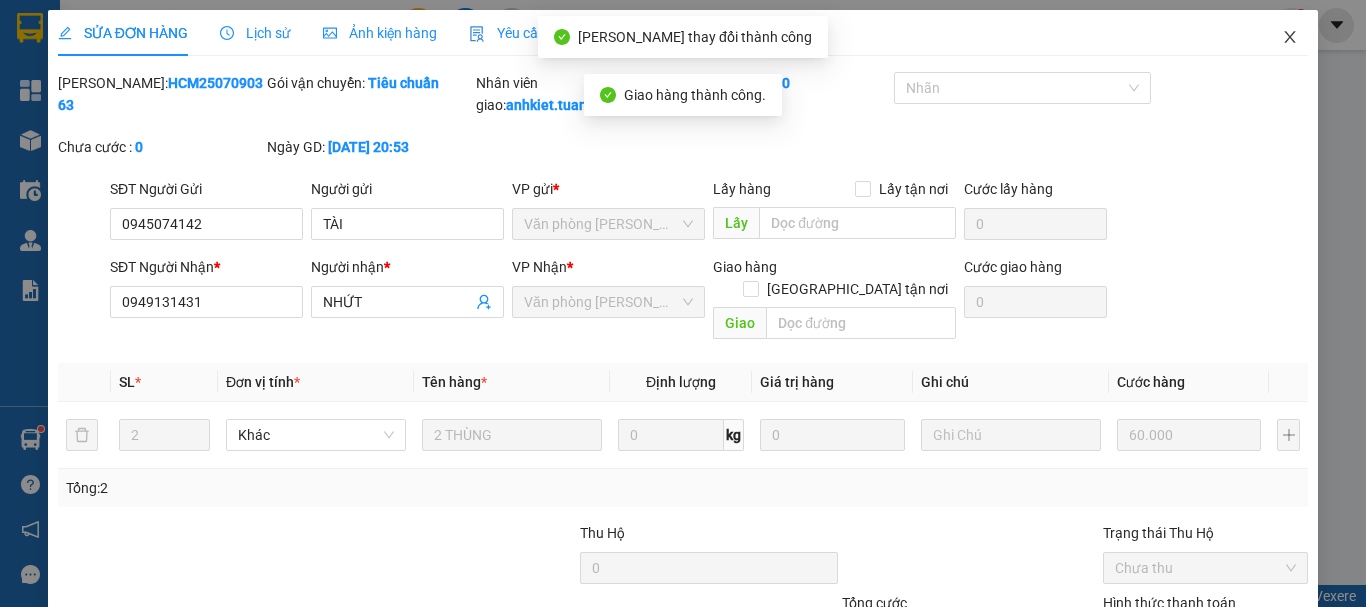 click 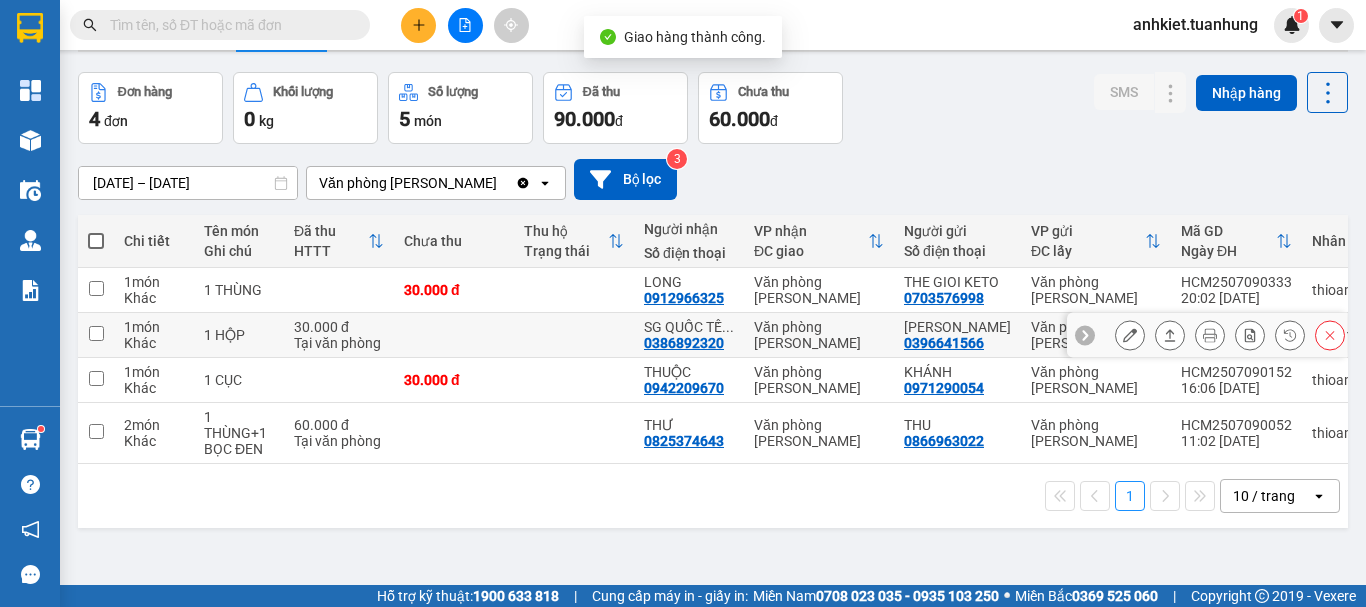 scroll, scrollTop: 92, scrollLeft: 0, axis: vertical 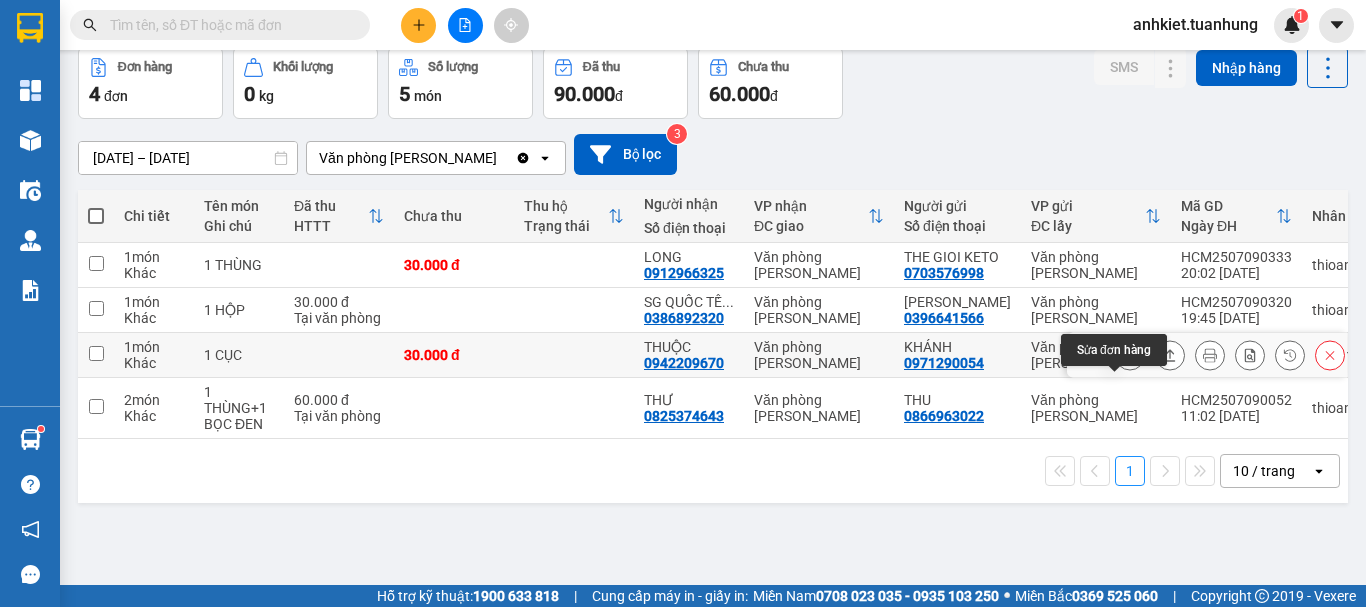 click 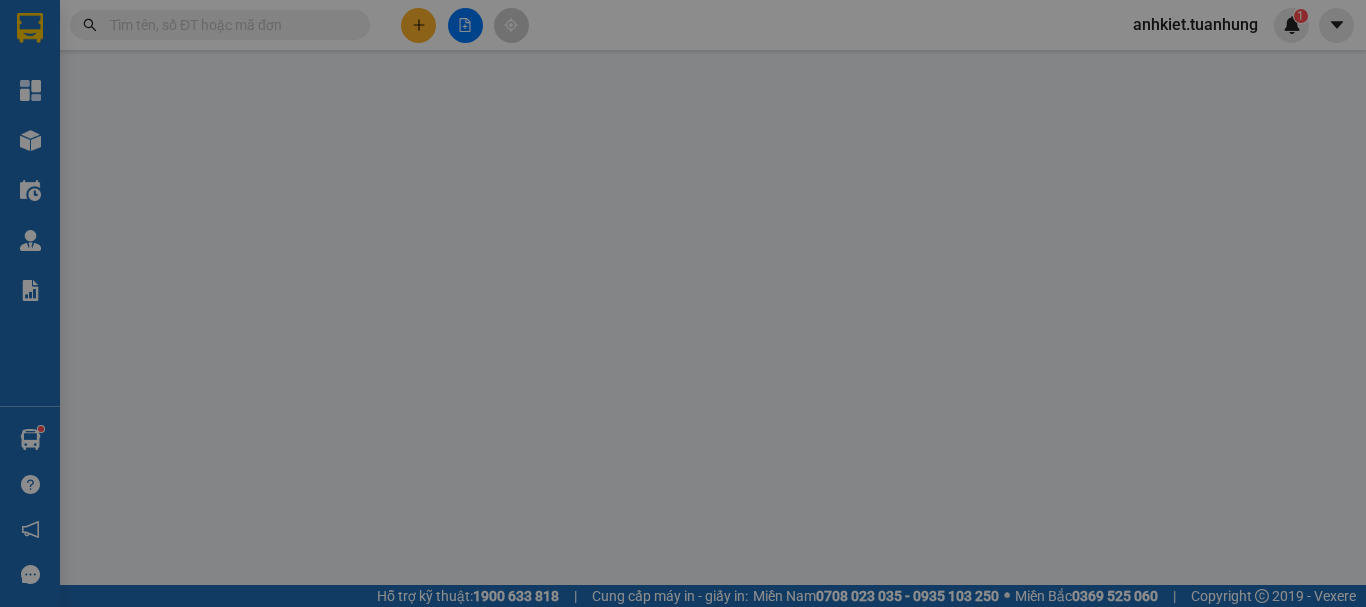 type on "0971290054" 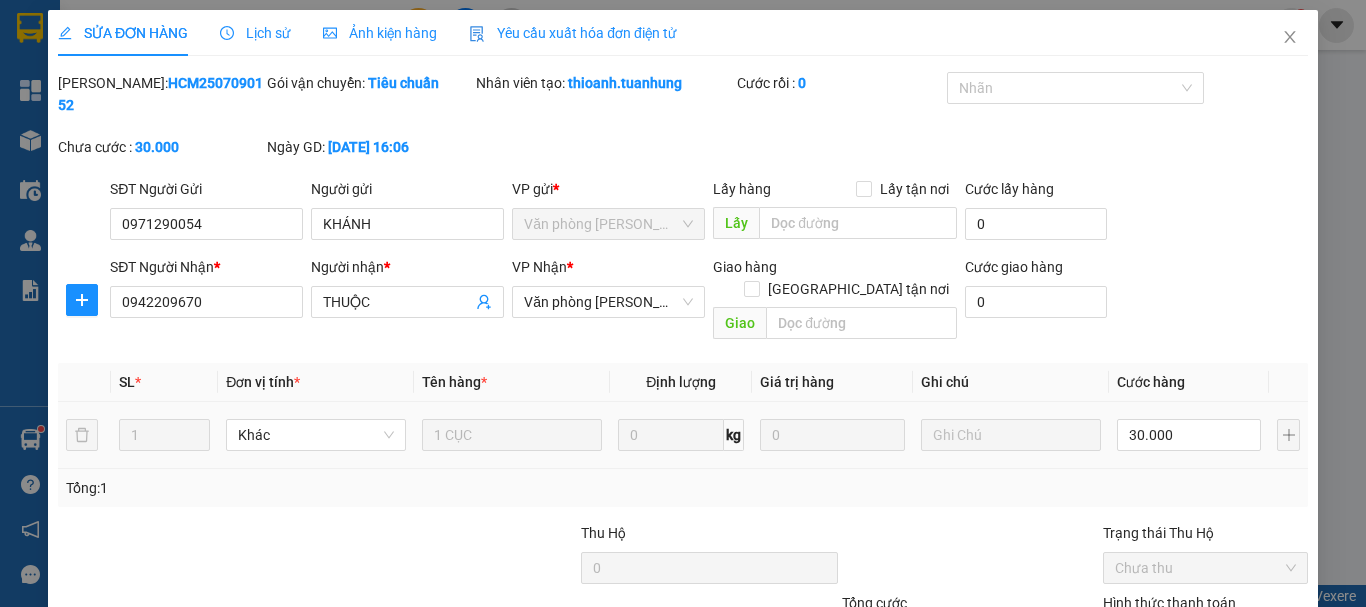 scroll, scrollTop: 0, scrollLeft: 0, axis: both 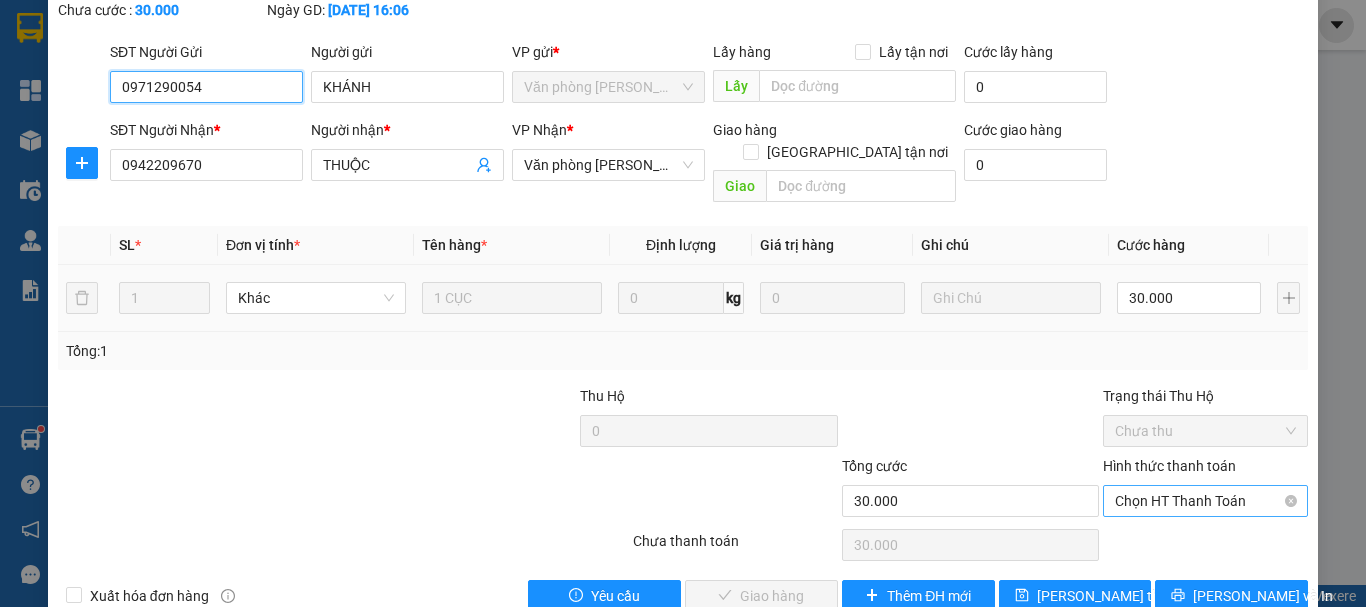 click on "Chọn HT Thanh Toán" at bounding box center (1205, 501) 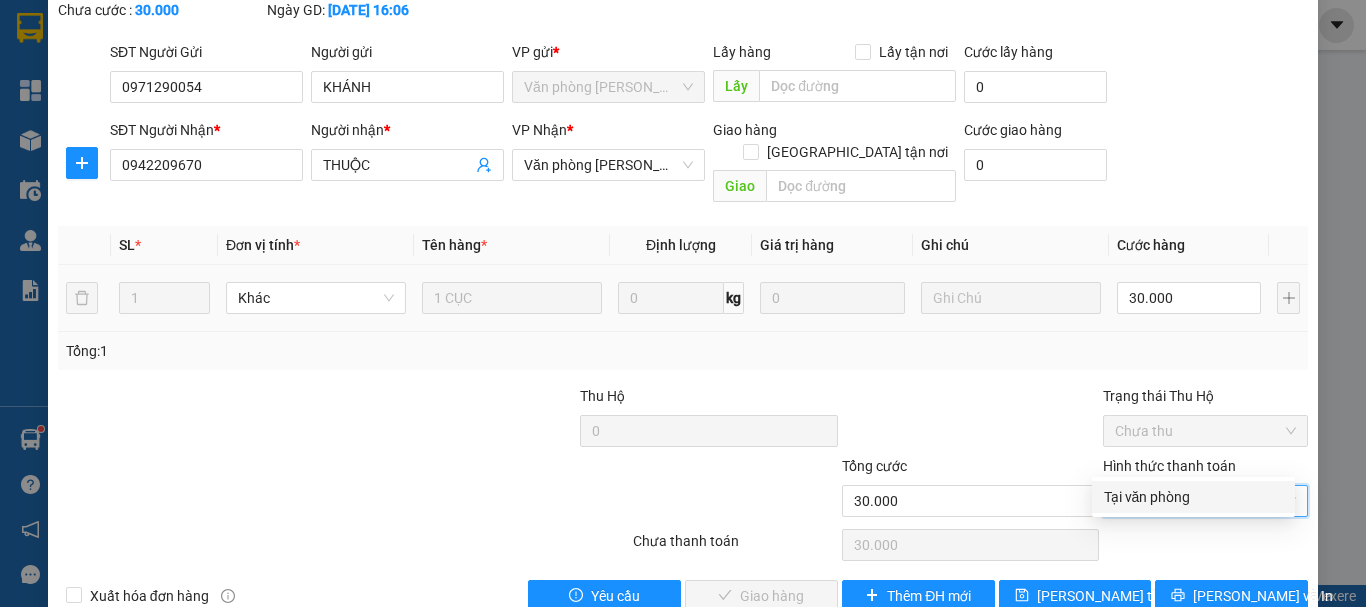 click on "Tại văn phòng" at bounding box center (1193, 497) 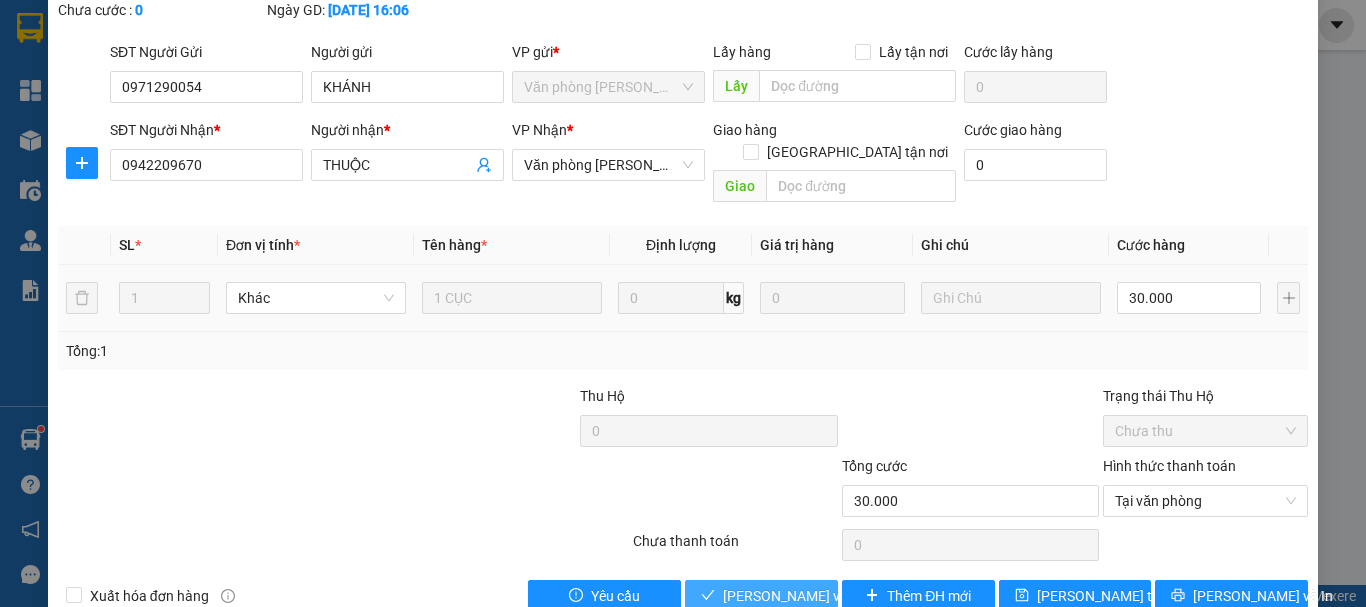 click on "Lưu và Giao hàng" at bounding box center (819, 596) 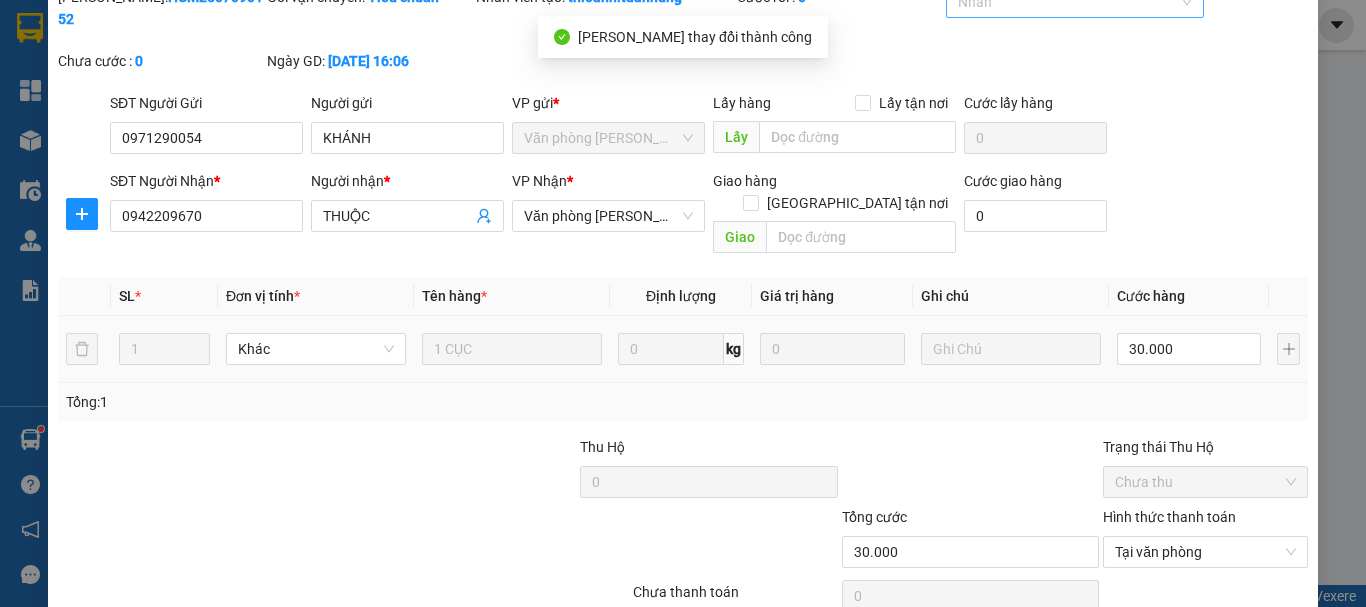 scroll, scrollTop: 0, scrollLeft: 0, axis: both 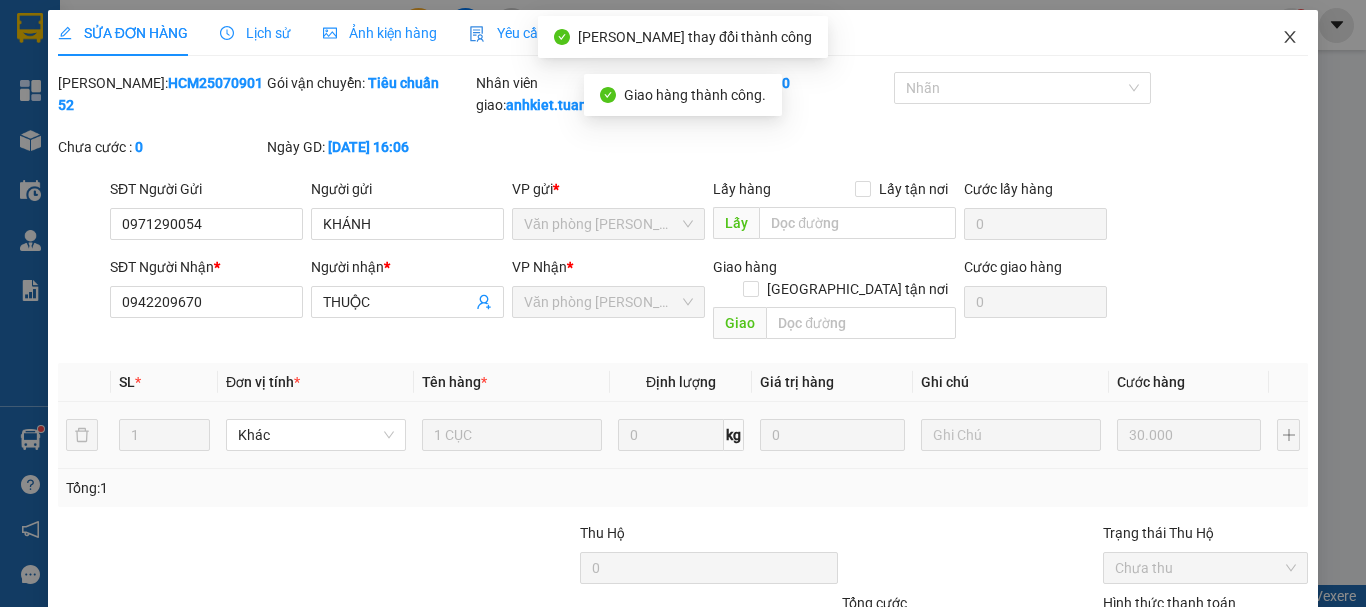 click at bounding box center (1290, 38) 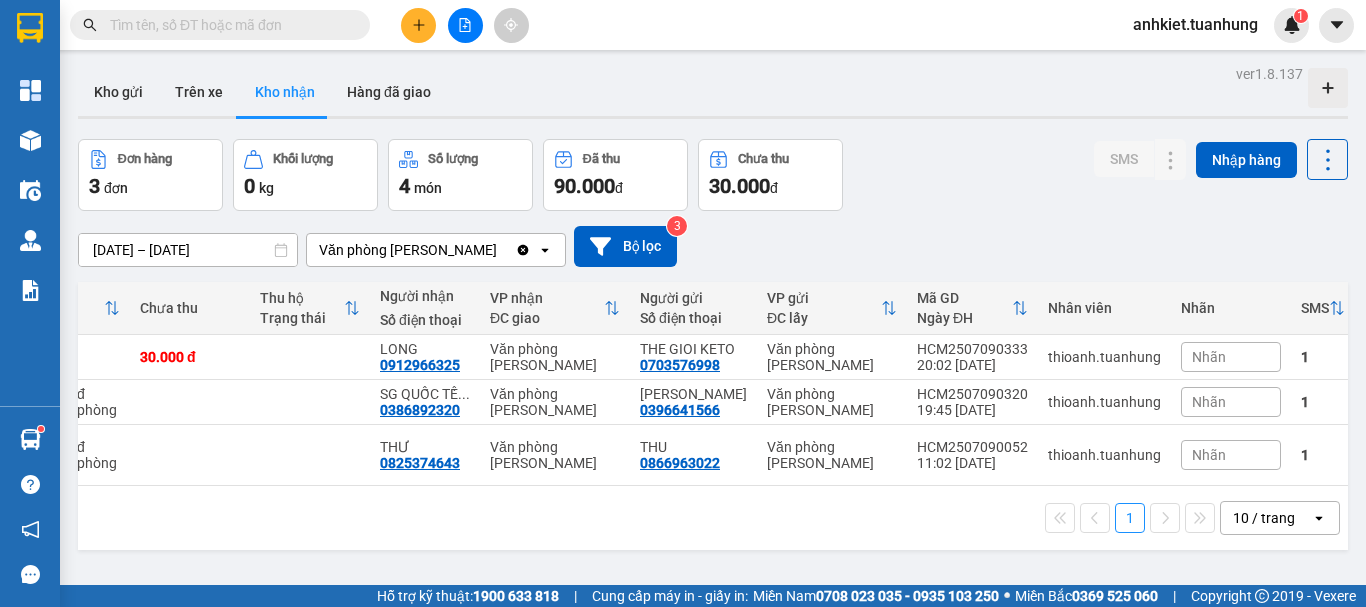 scroll, scrollTop: 0, scrollLeft: 0, axis: both 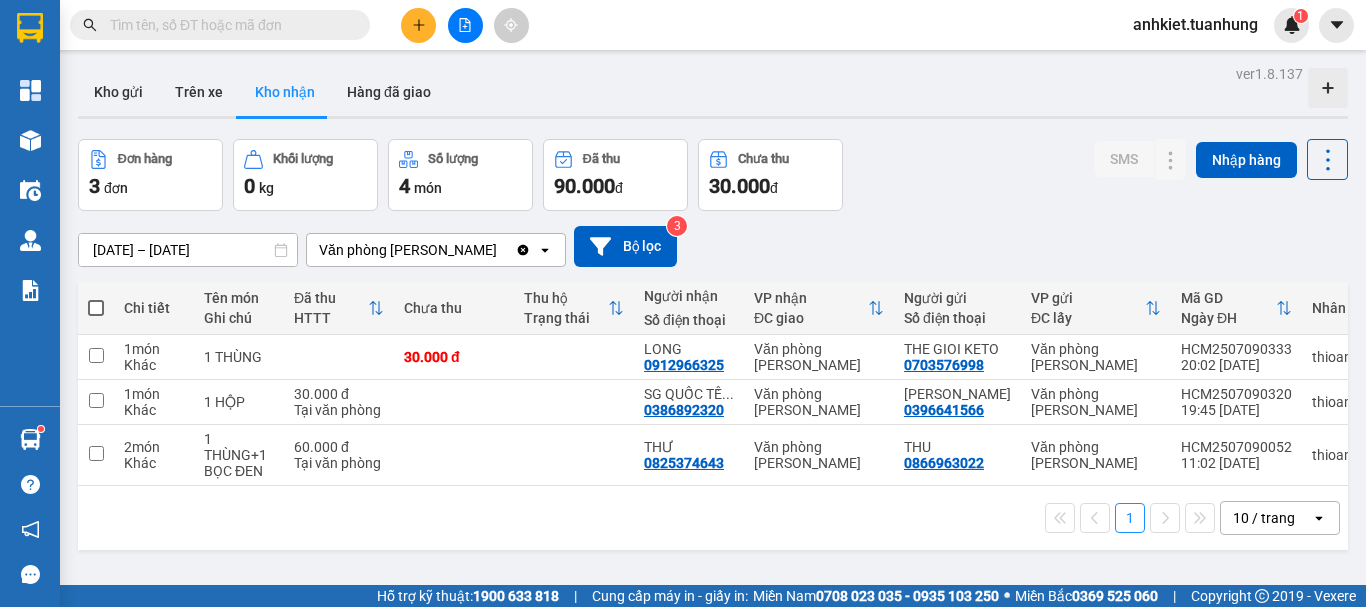 click 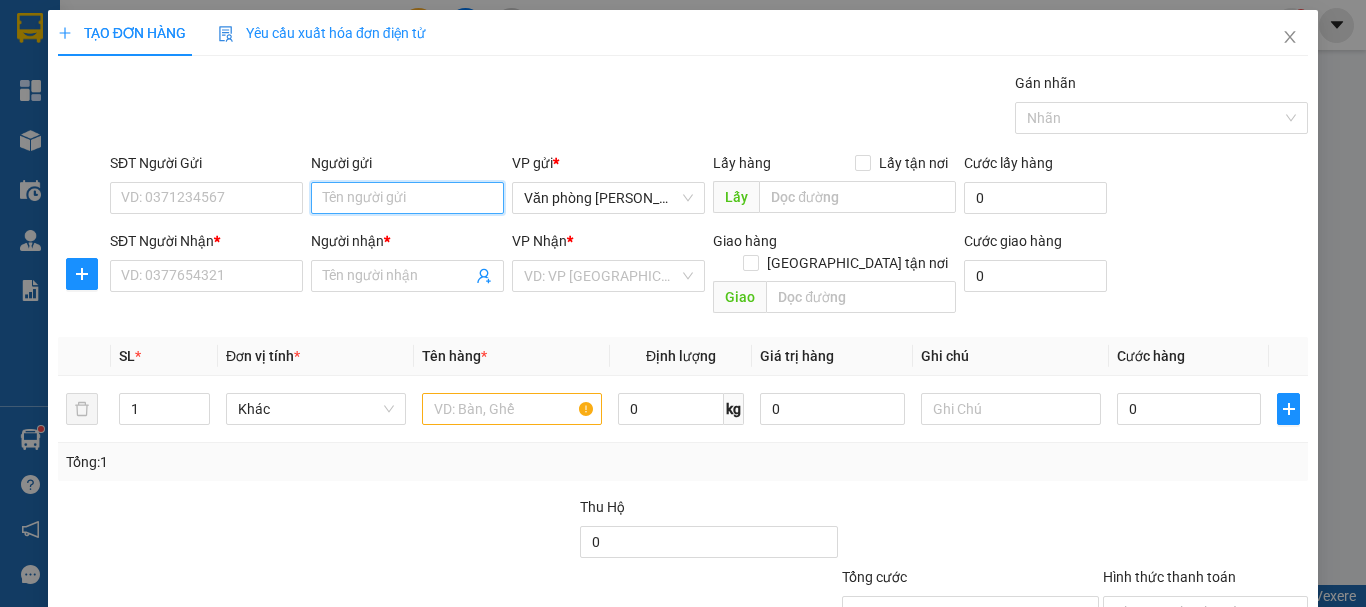 click on "Người gửi" at bounding box center [407, 198] 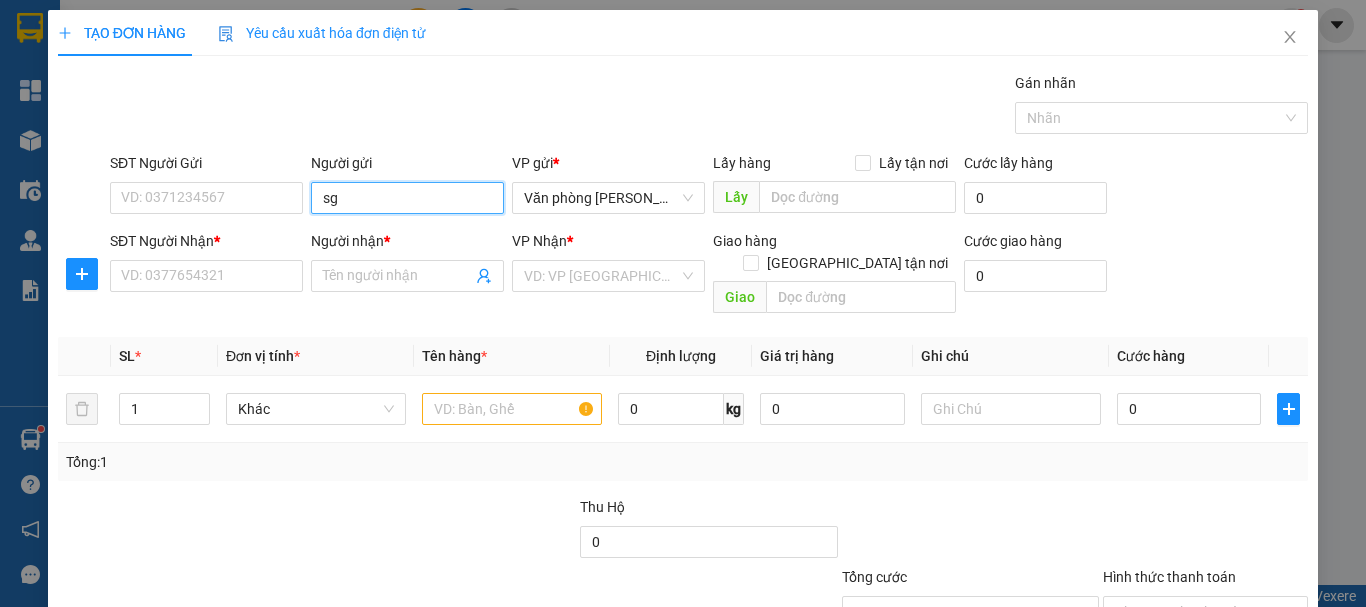 click on "sg" at bounding box center (407, 198) 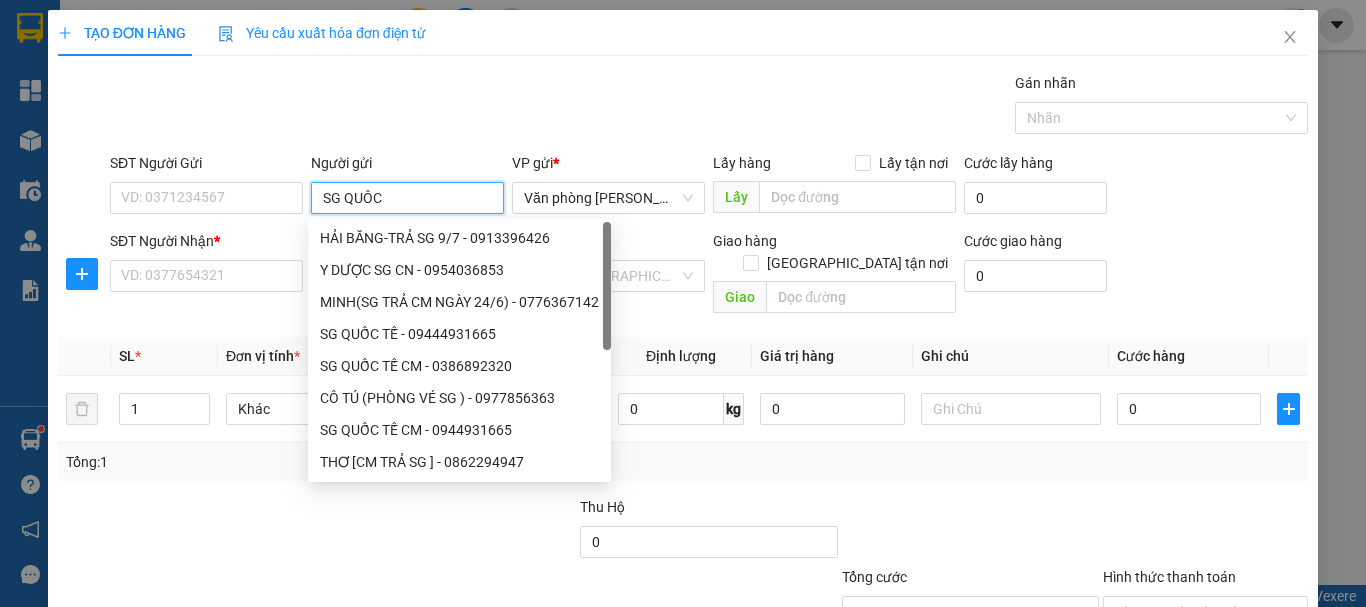 type on "SG QUỐC" 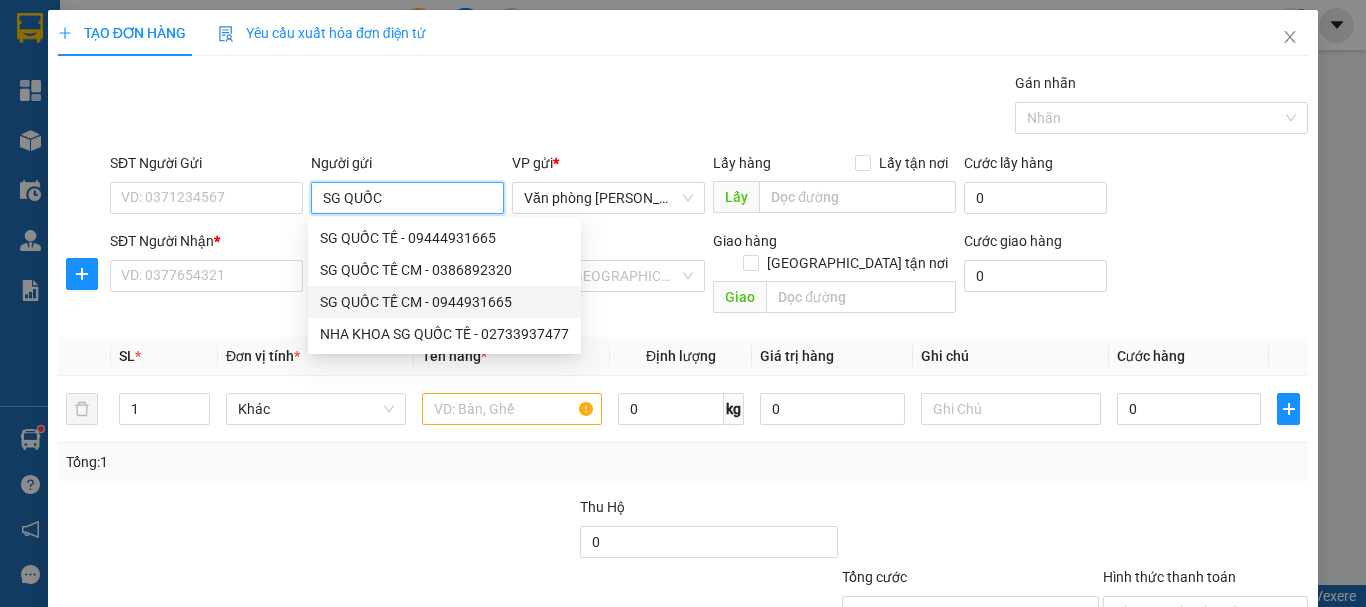click on "SG QUỐC TẾ CM - 0944931665" at bounding box center (444, 302) 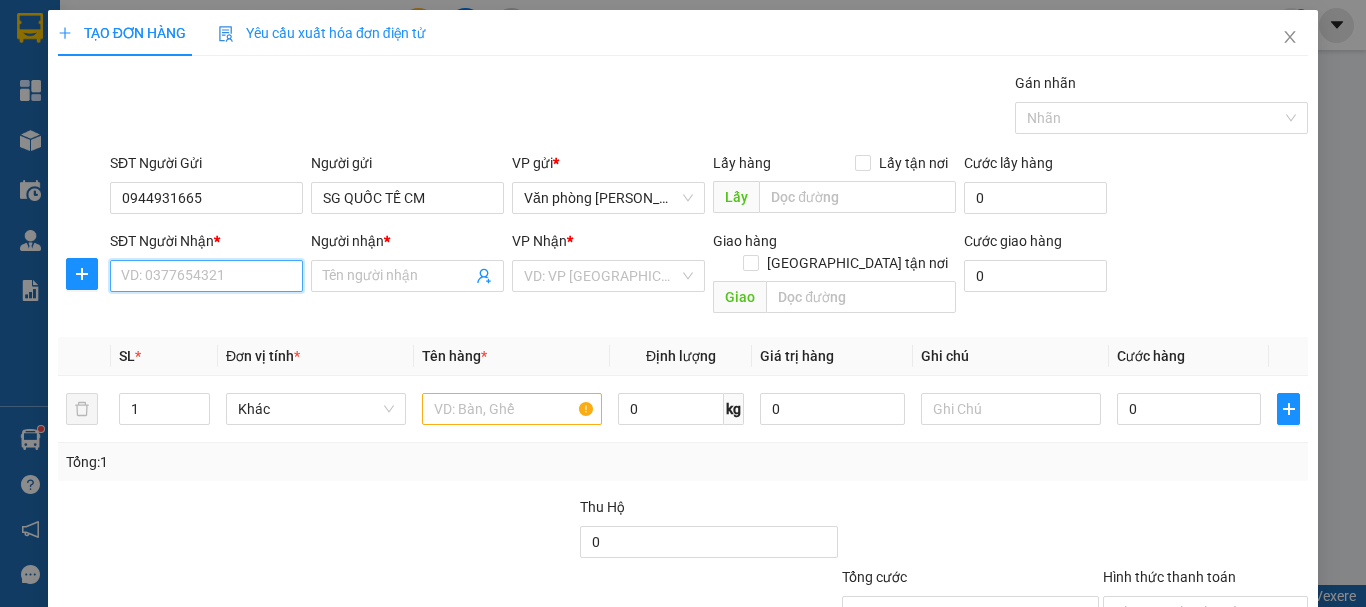 click on "SĐT Người Nhận  *" at bounding box center [206, 276] 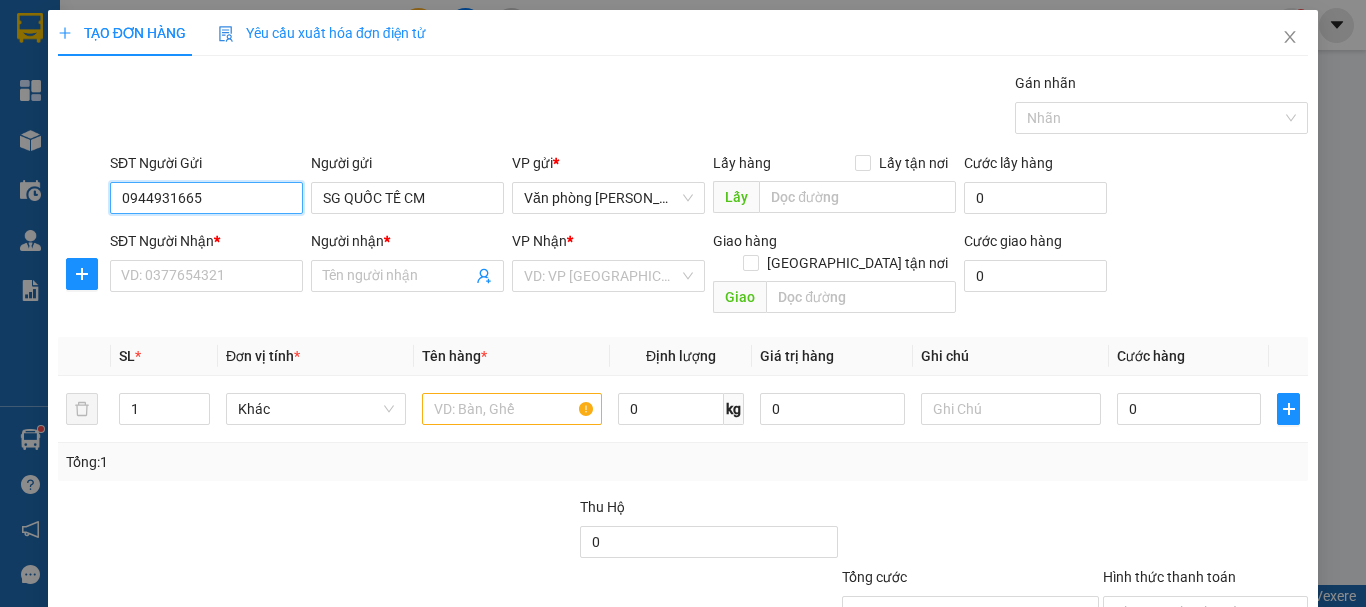 click on "0944931665" at bounding box center [206, 198] 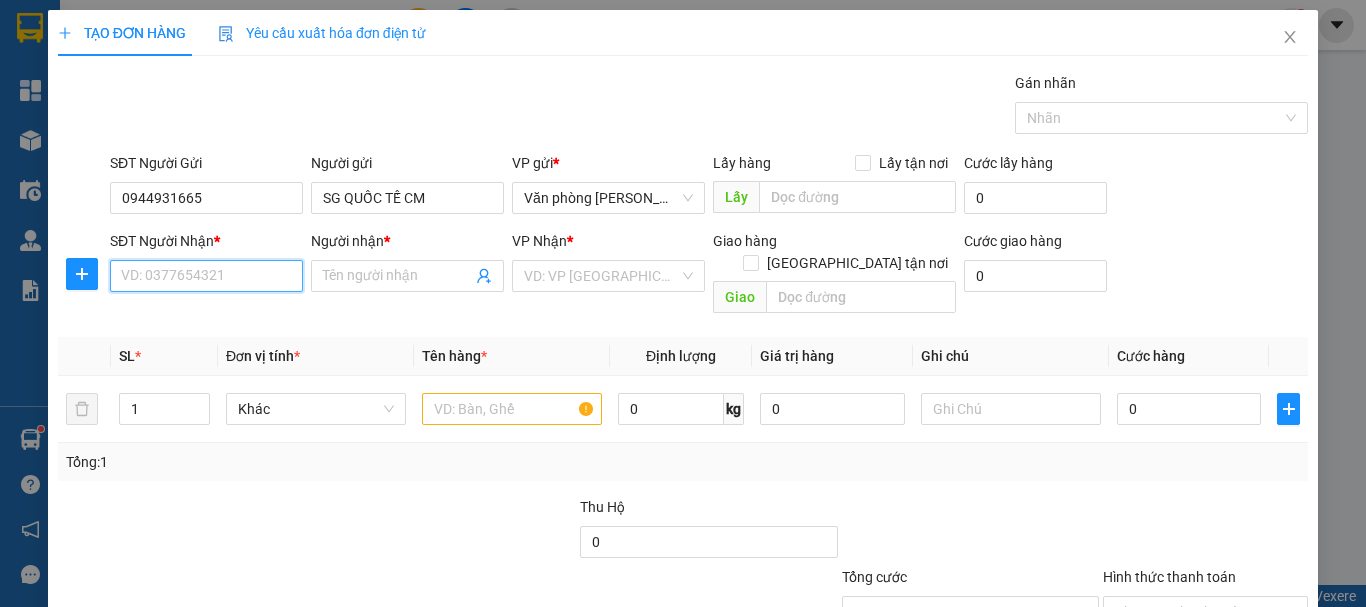 click on "SĐT Người Nhận  *" at bounding box center [206, 276] 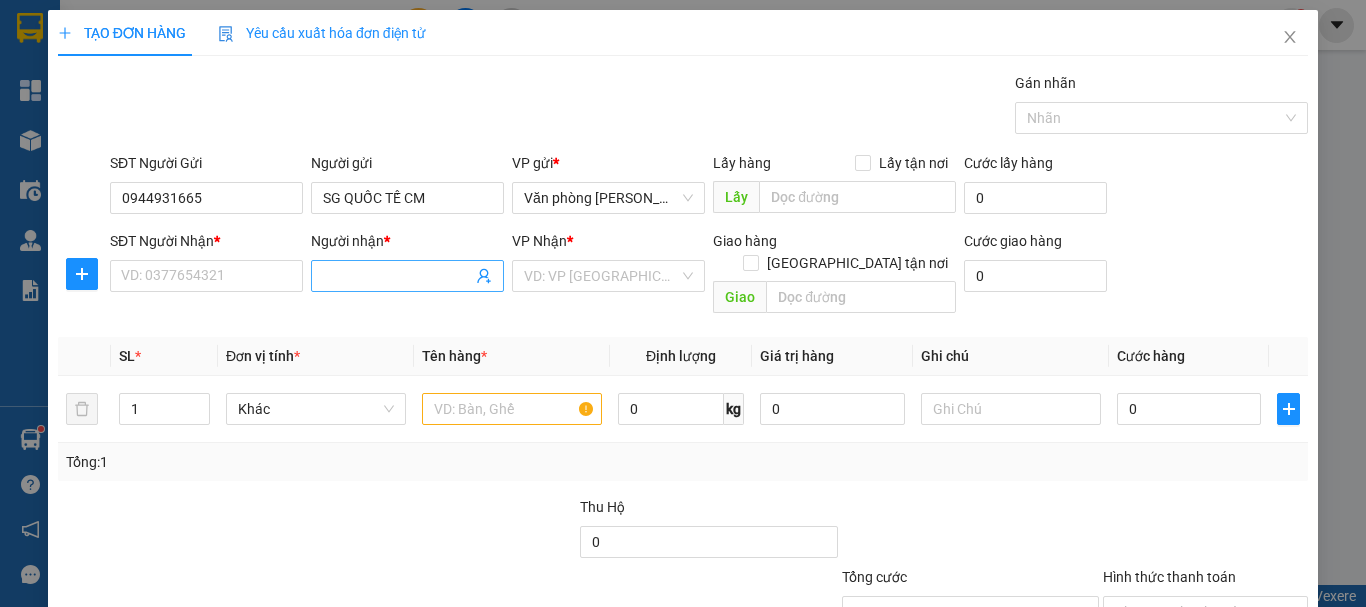 click on "Người nhận  *" at bounding box center [397, 276] 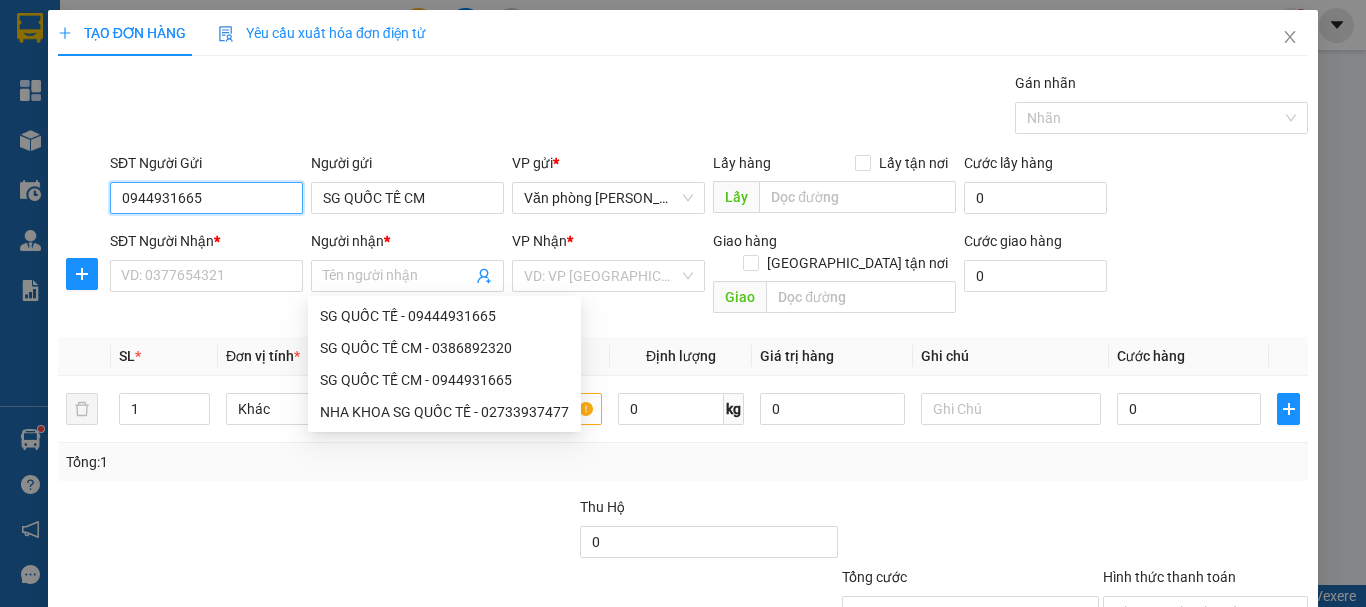 click on "0944931665" at bounding box center [206, 198] 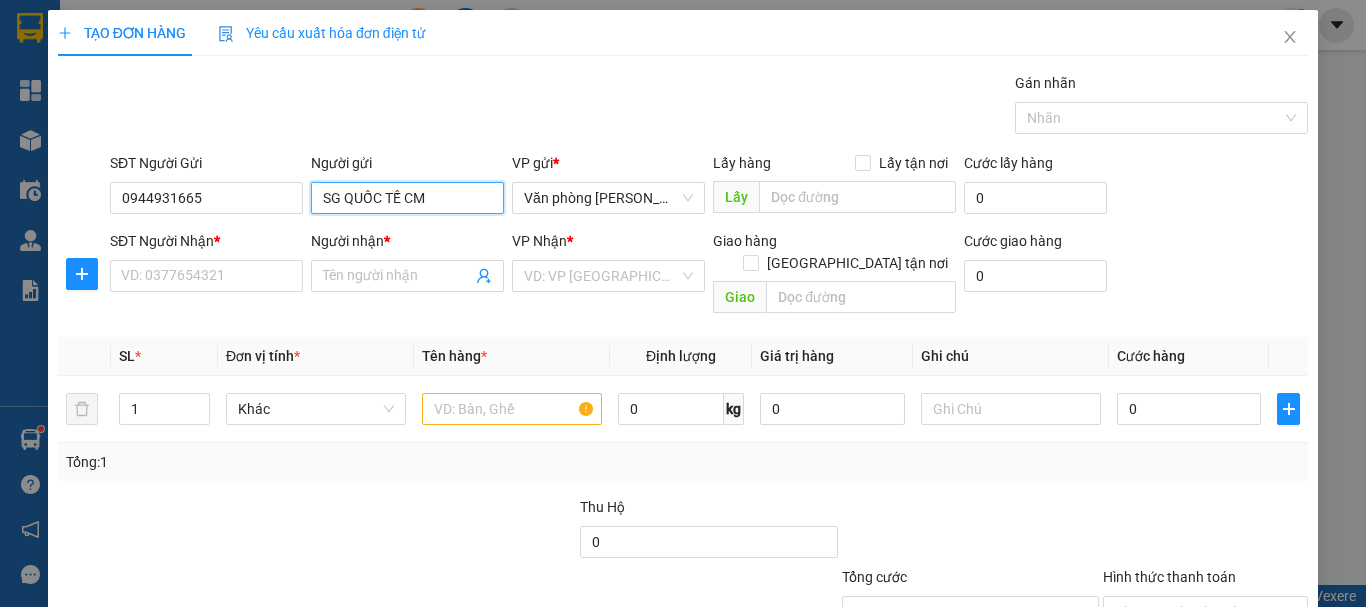 click on "SG QUỐC TẾ CM" at bounding box center (407, 198) 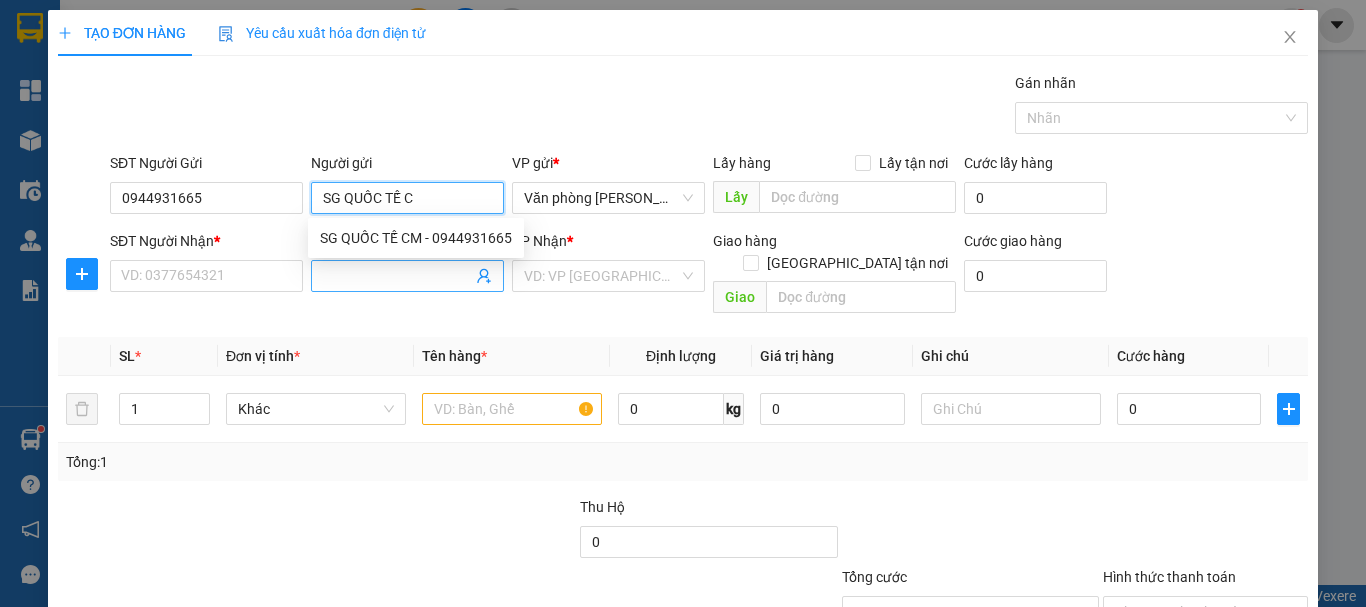 type on "SG QUỐC TẾ CM" 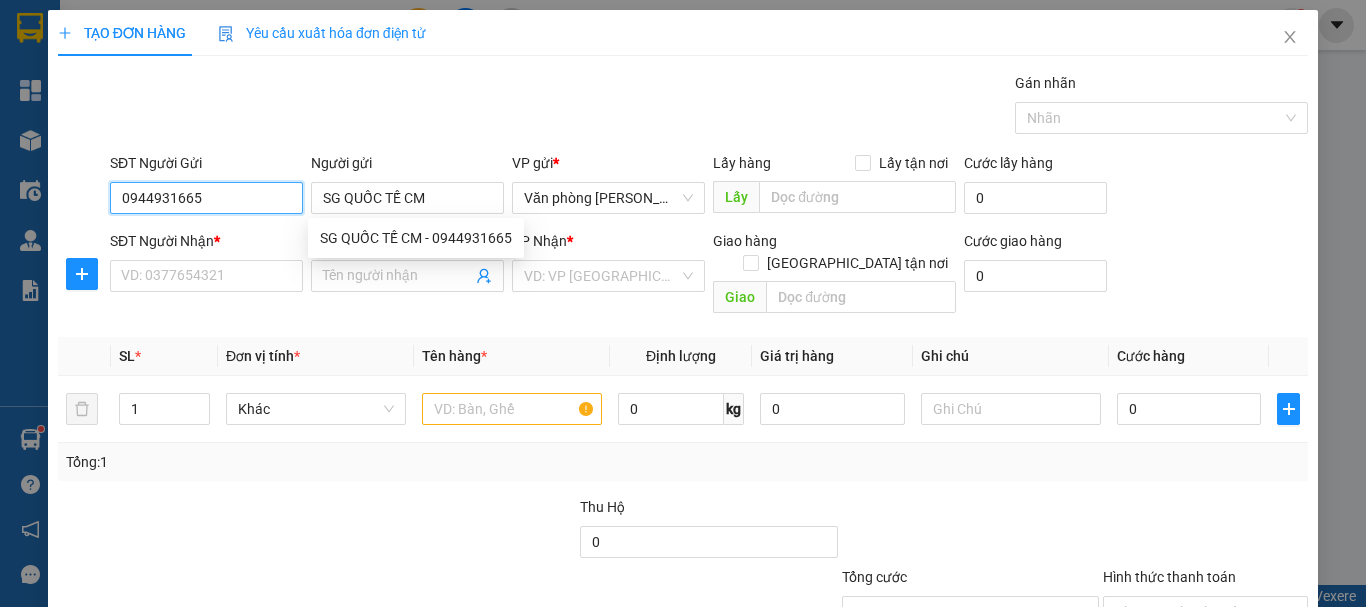 click on "0944931665" at bounding box center (206, 198) 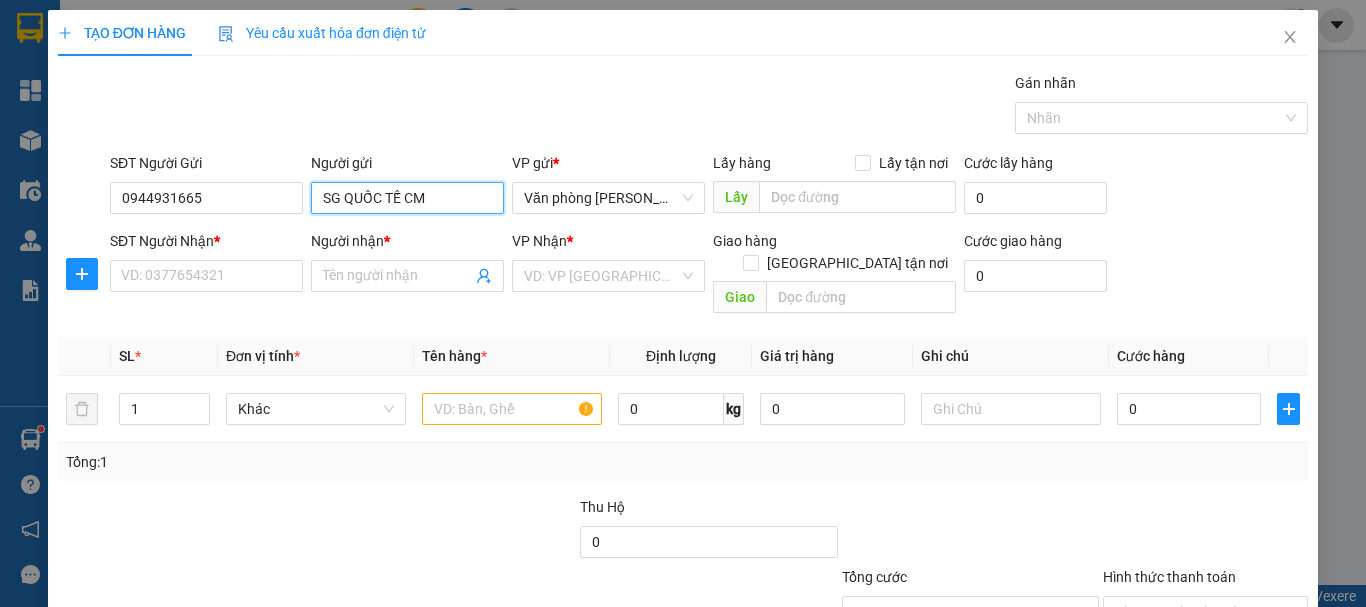 click on "SG QUỐC TẾ CM" at bounding box center [407, 198] 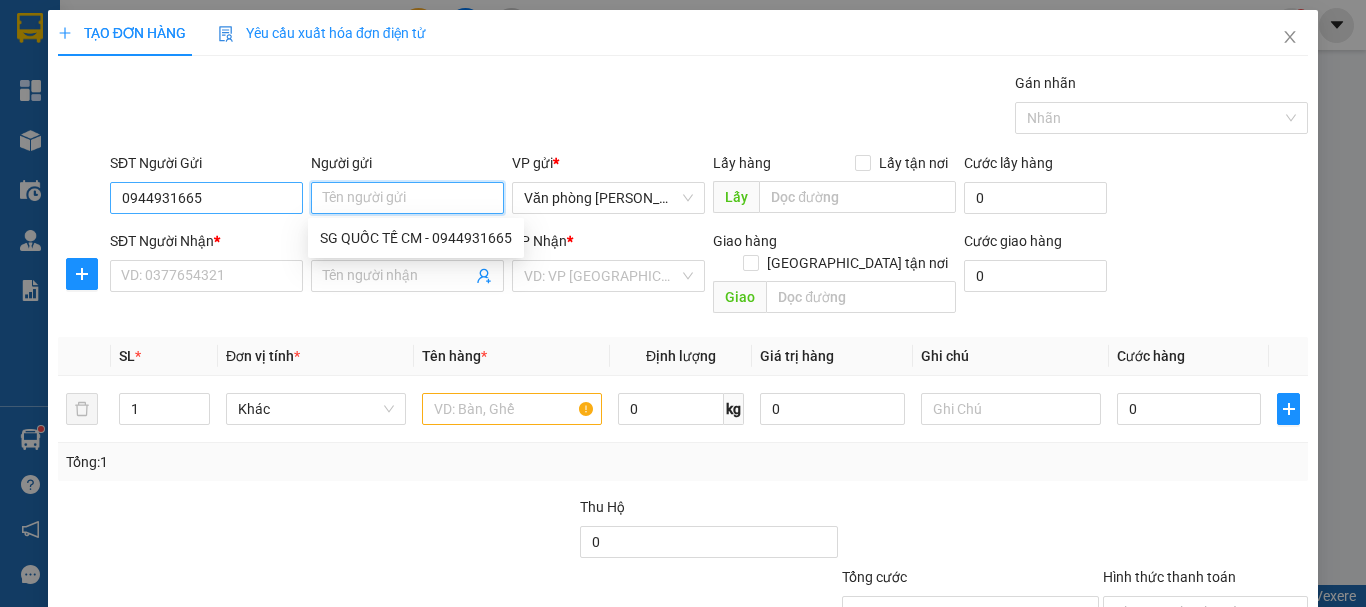type 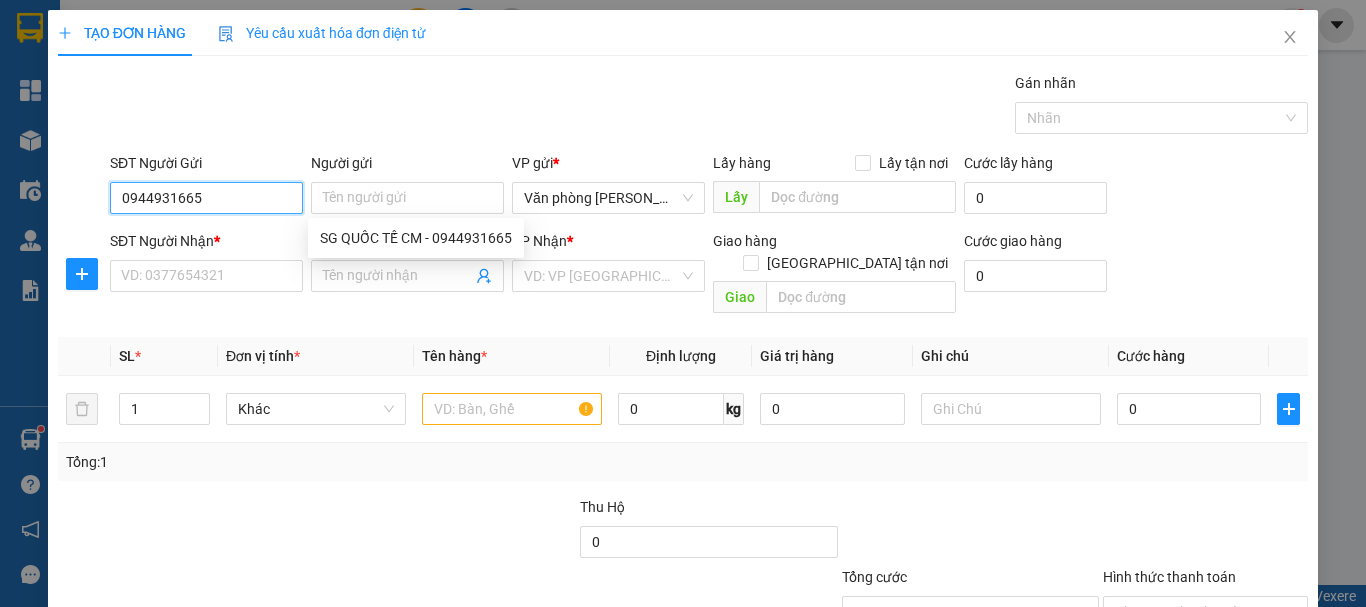 click on "0944931665" at bounding box center (206, 198) 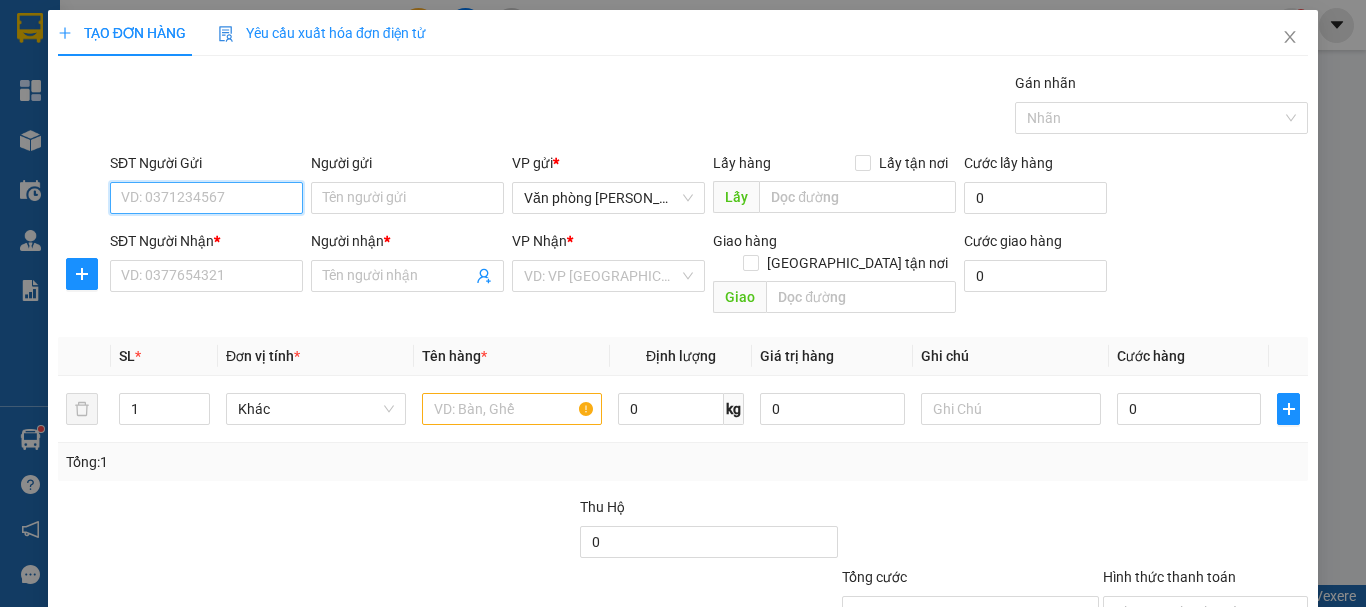 paste on "0944931665" 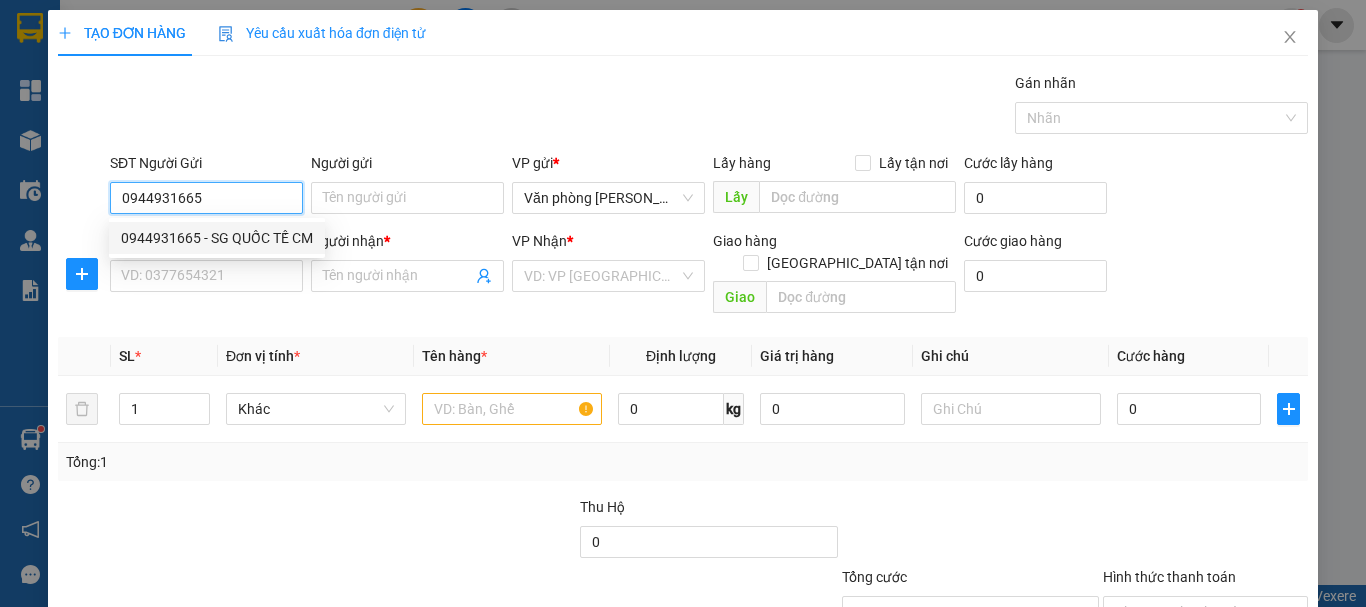 click on "0944931665 -  SG QUỐC TẾ CM" at bounding box center [217, 238] 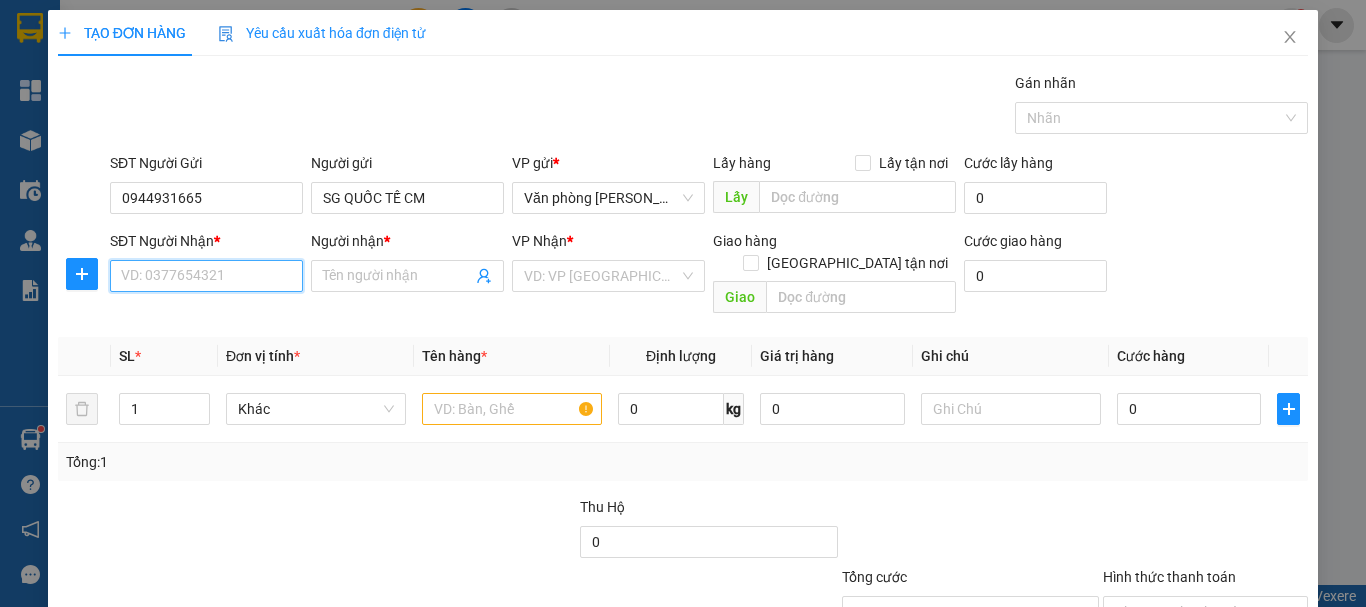 click on "SĐT Người Nhận  *" at bounding box center (206, 276) 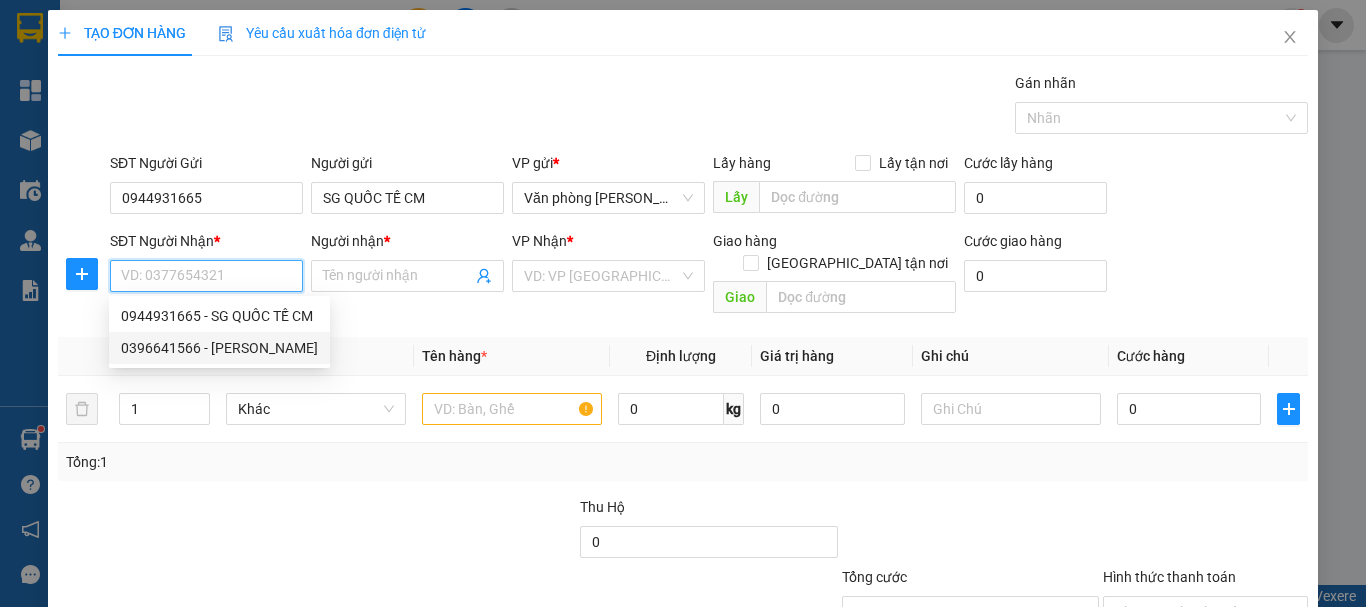 click on "0396641566 - TRƯƠNG MINH LAB" at bounding box center (219, 348) 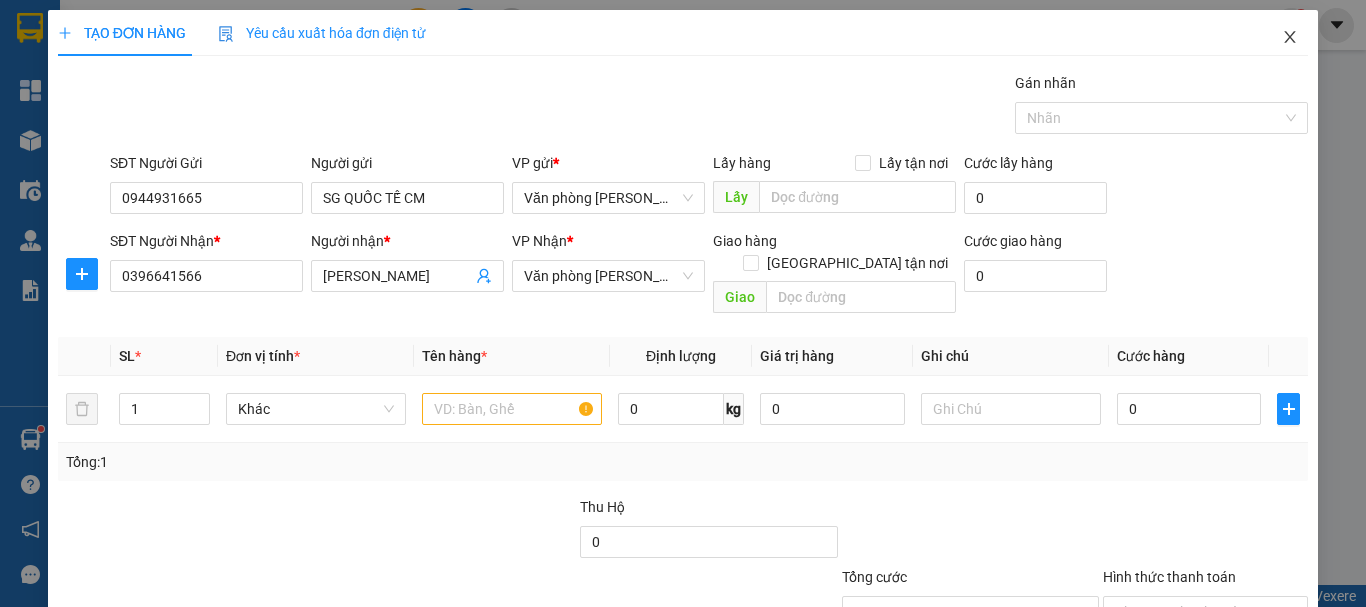 click 